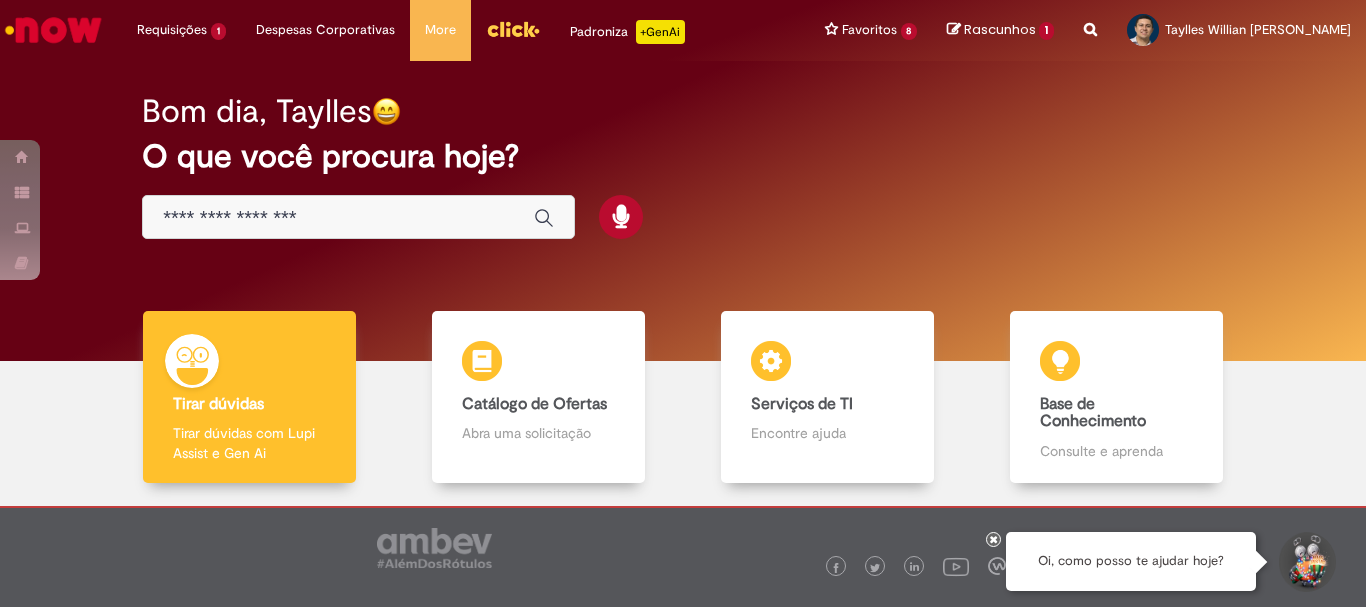 scroll, scrollTop: 0, scrollLeft: 0, axis: both 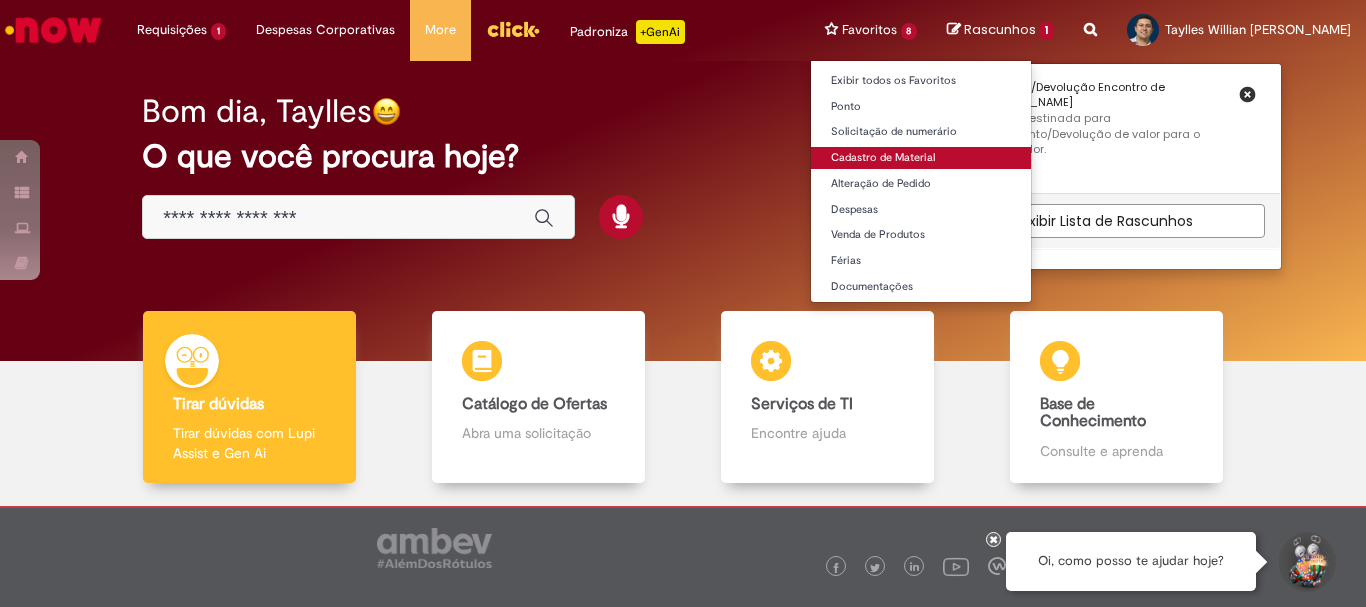 click on "Cadastro de Material" at bounding box center [921, 158] 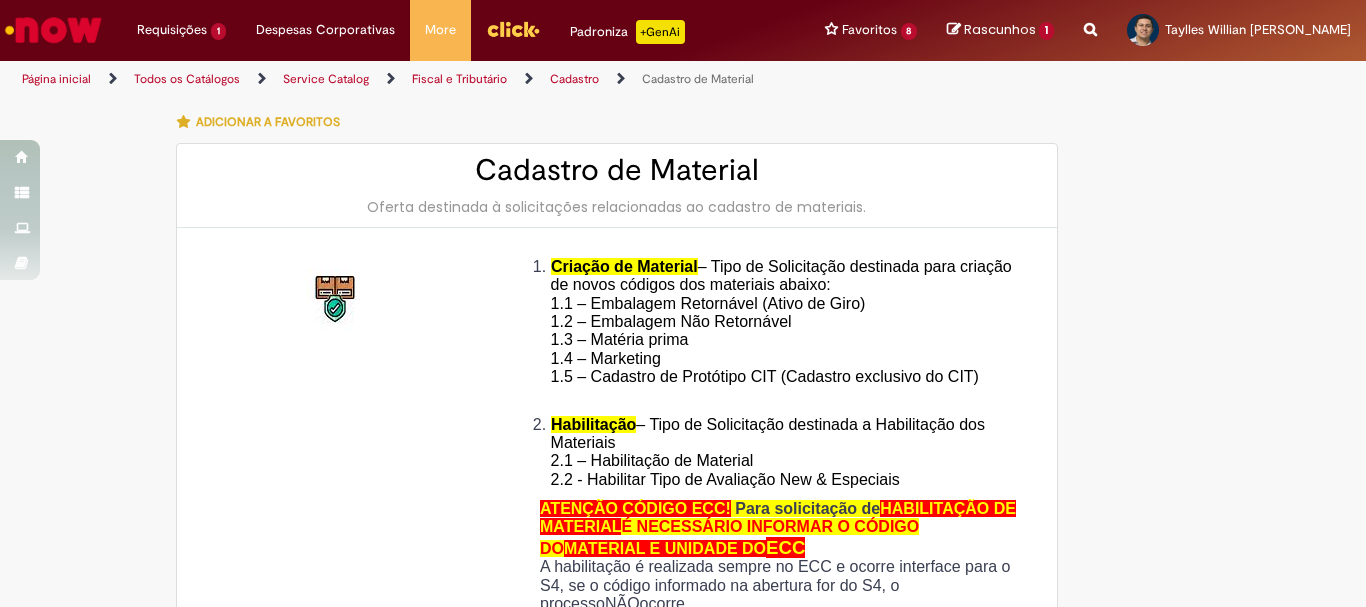 type on "********" 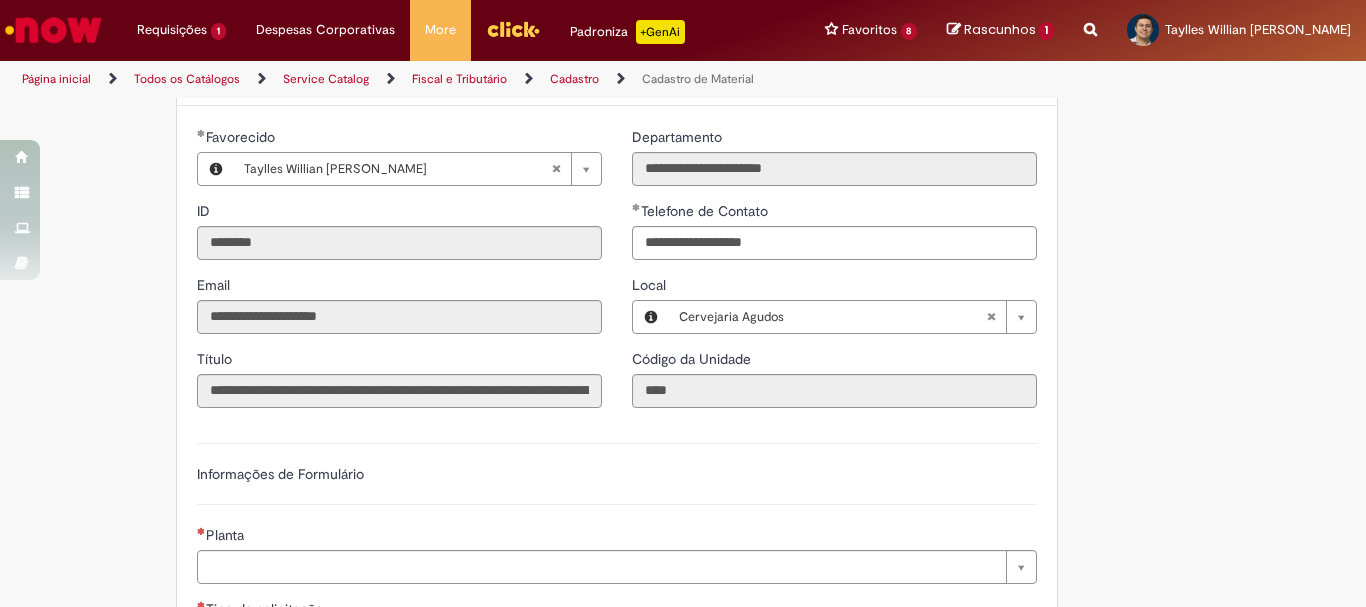 scroll, scrollTop: 1000, scrollLeft: 0, axis: vertical 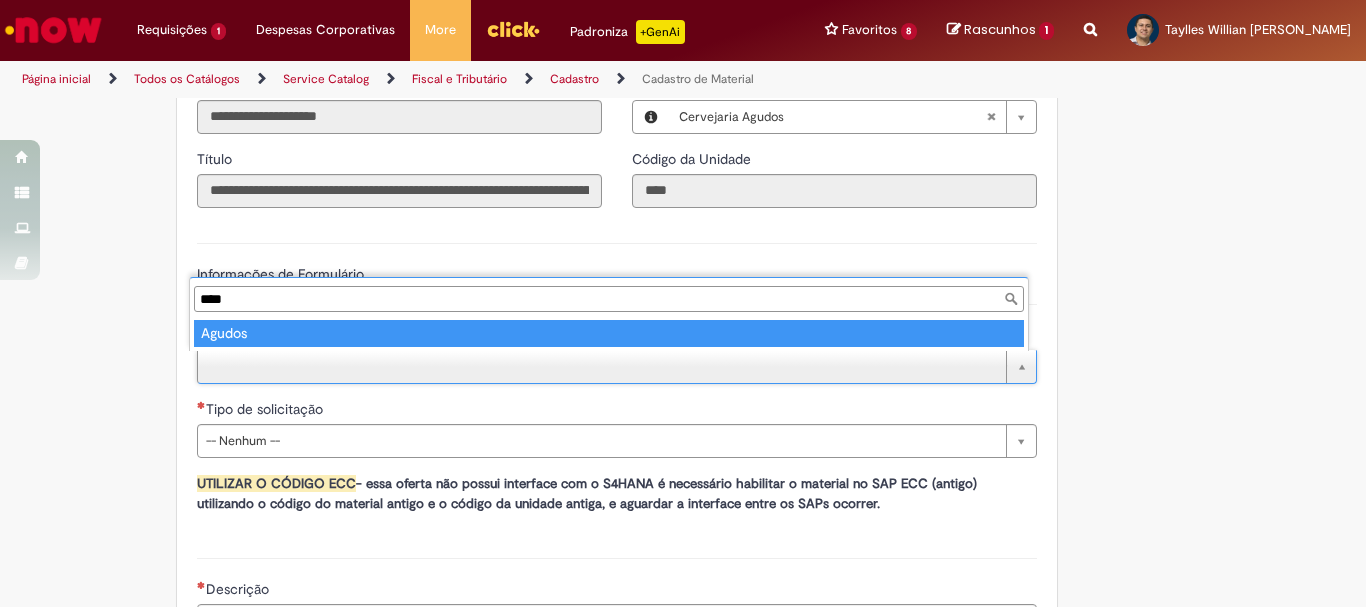 type on "****" 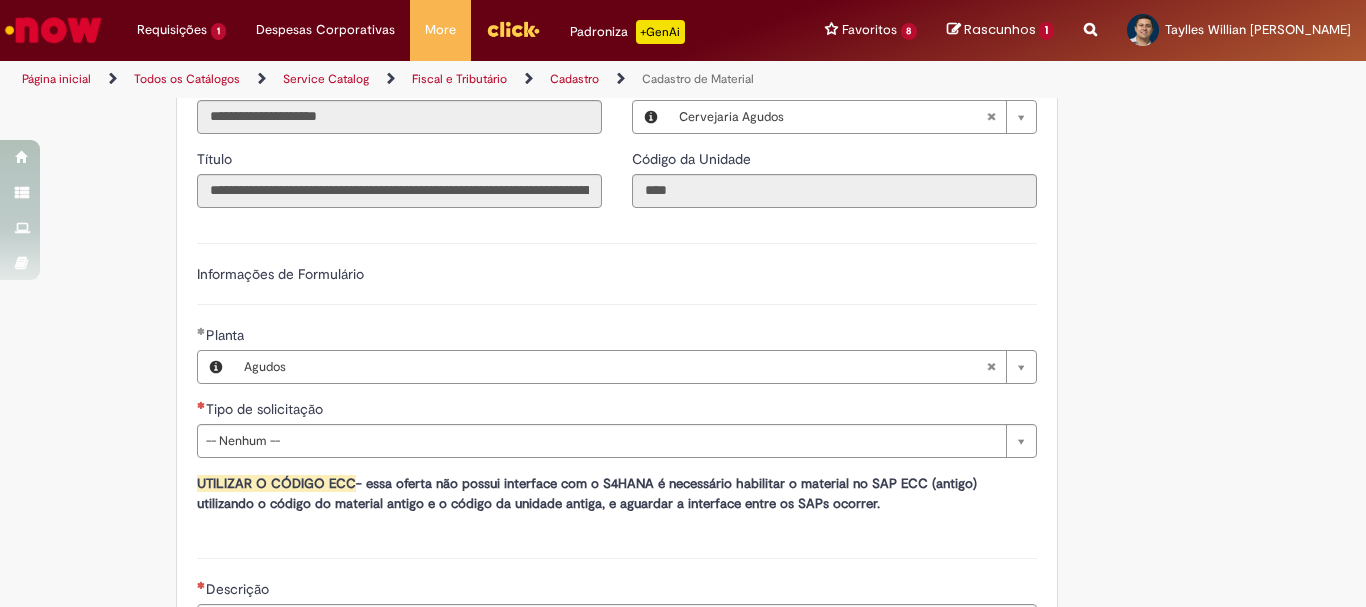 click on "Tire dúvidas com LupiAssist    +GenAI
Oi! Eu sou LupiAssist, uma Inteligência Artificial Generativa em constante aprendizado   Meu conteúdo é monitorado para trazer uma melhor experiência
Dúvidas comuns:
Só mais um instante, estou consultando nossas bases de conhecimento  e escrevendo a melhor resposta pra você!
Title
Lorem ipsum dolor sit amet    Fazer uma nova pergunta
Gerei esta resposta utilizando IA Generativa em conjunto com os nossos padrões. Em caso de divergência, os documentos oficiais prevalecerão.
Saiba mais em:
Ou ligue para:
E aí, te ajudei?
Sim, obrigado!" at bounding box center [683, 46] 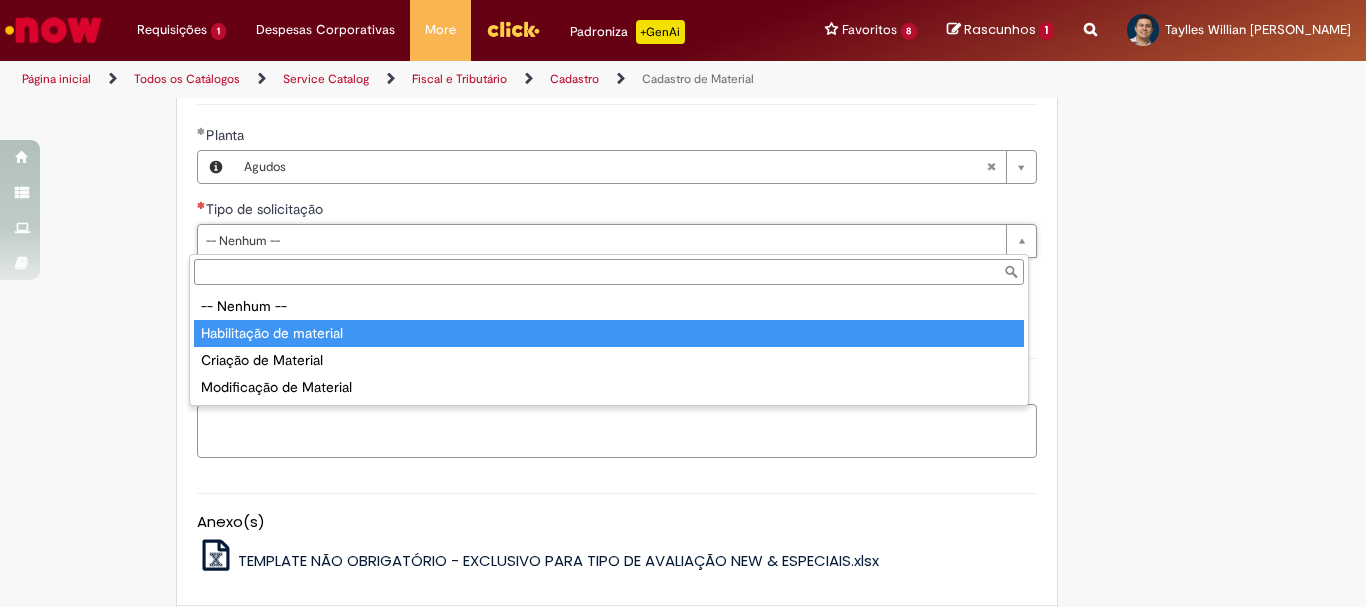 type on "**********" 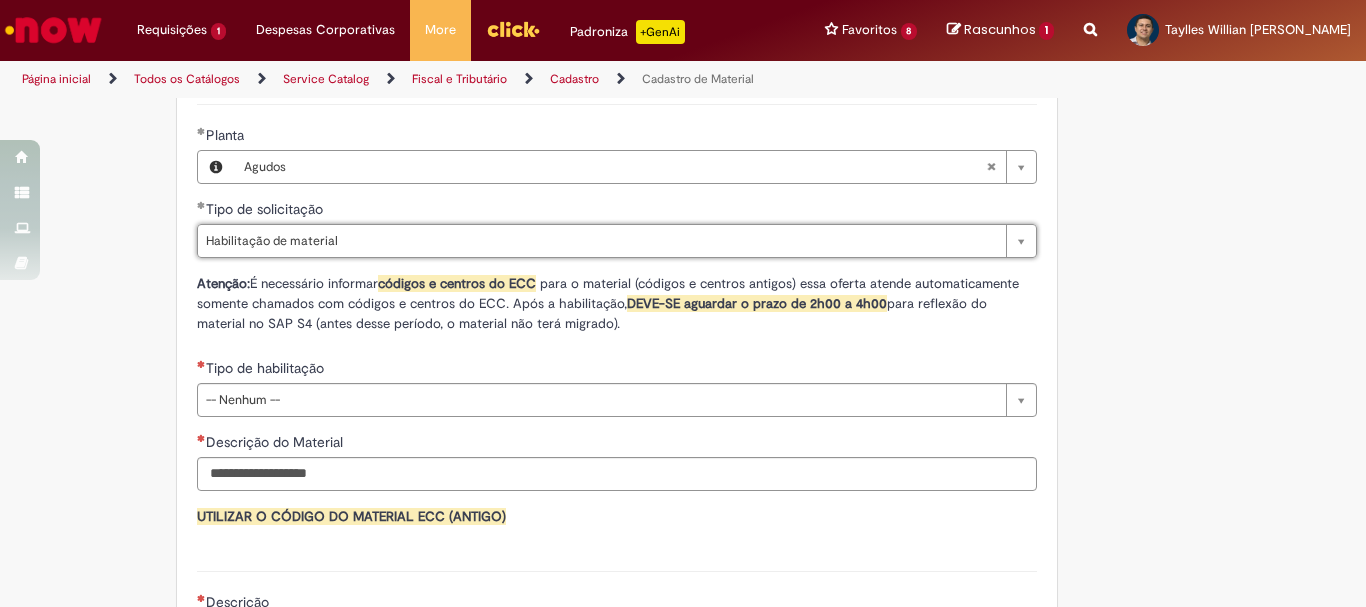 click on "Tire dúvidas com LupiAssist    +GenAI
Oi! Eu sou LupiAssist, uma Inteligência Artificial Generativa em constante aprendizado   Meu conteúdo é monitorado para trazer uma melhor experiência
Dúvidas comuns:
Só mais um instante, estou consultando nossas bases de conhecimento  e escrevendo a melhor resposta pra você!
Title
Lorem ipsum dolor sit amet    Fazer uma nova pergunta
Gerei esta resposta utilizando IA Generativa em conjunto com os nossos padrões. Em caso de divergência, os documentos oficiais prevalecerão.
Saiba mais em:
Ou ligue para:
E aí, te ajudei?
Sim, obrigado!" at bounding box center [683, -48] 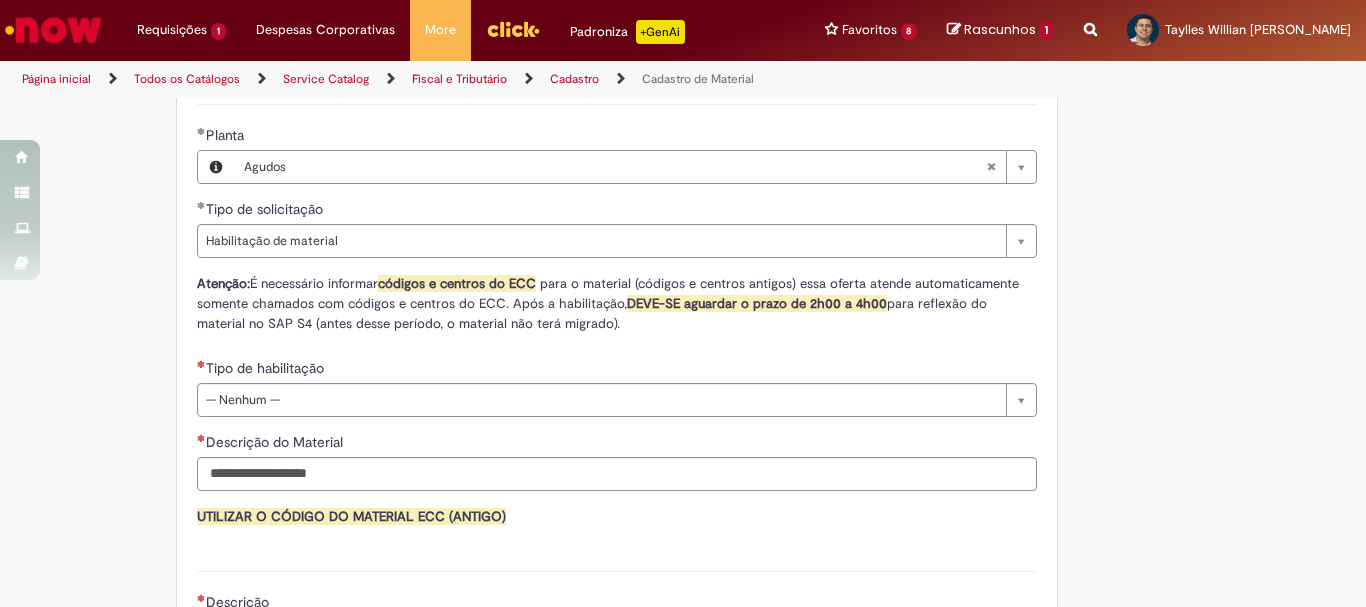 scroll, scrollTop: 1300, scrollLeft: 0, axis: vertical 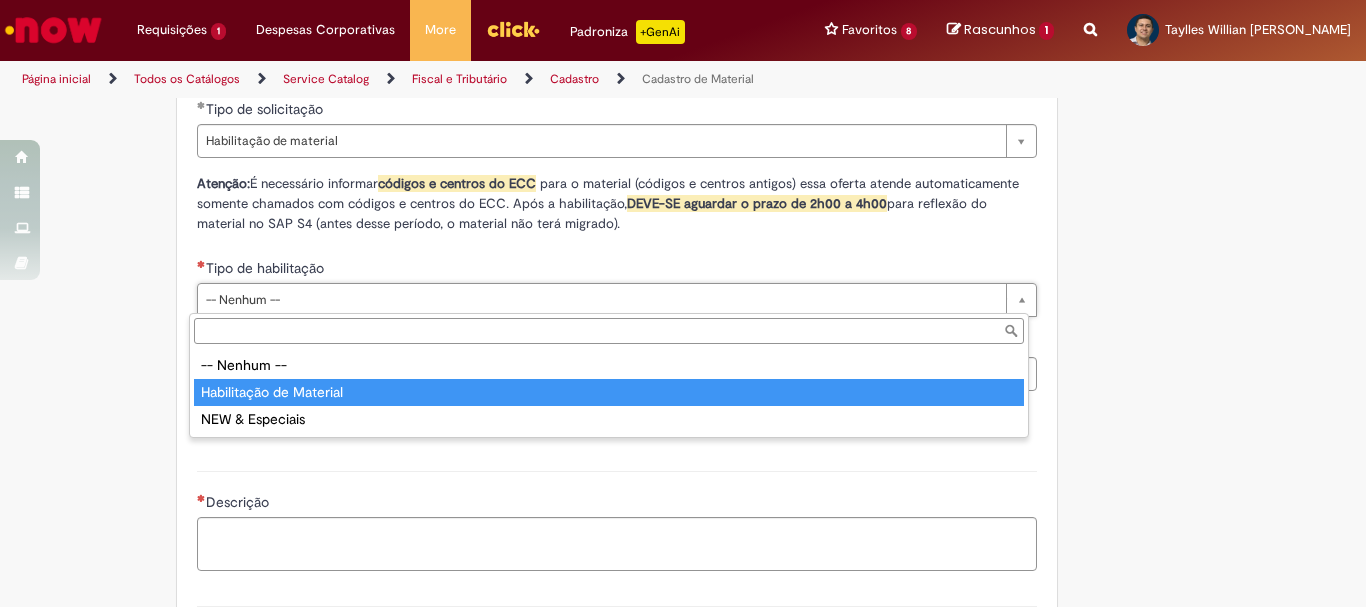 type on "**********" 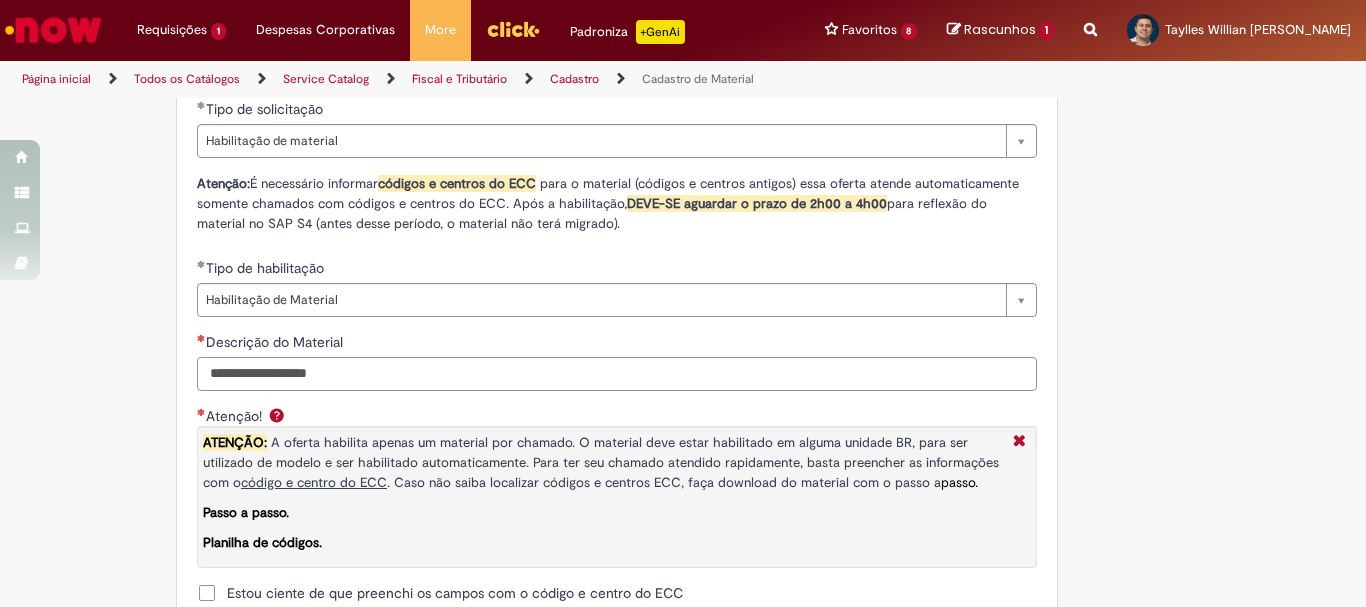 click on "Descrição do Material" at bounding box center (617, 374) 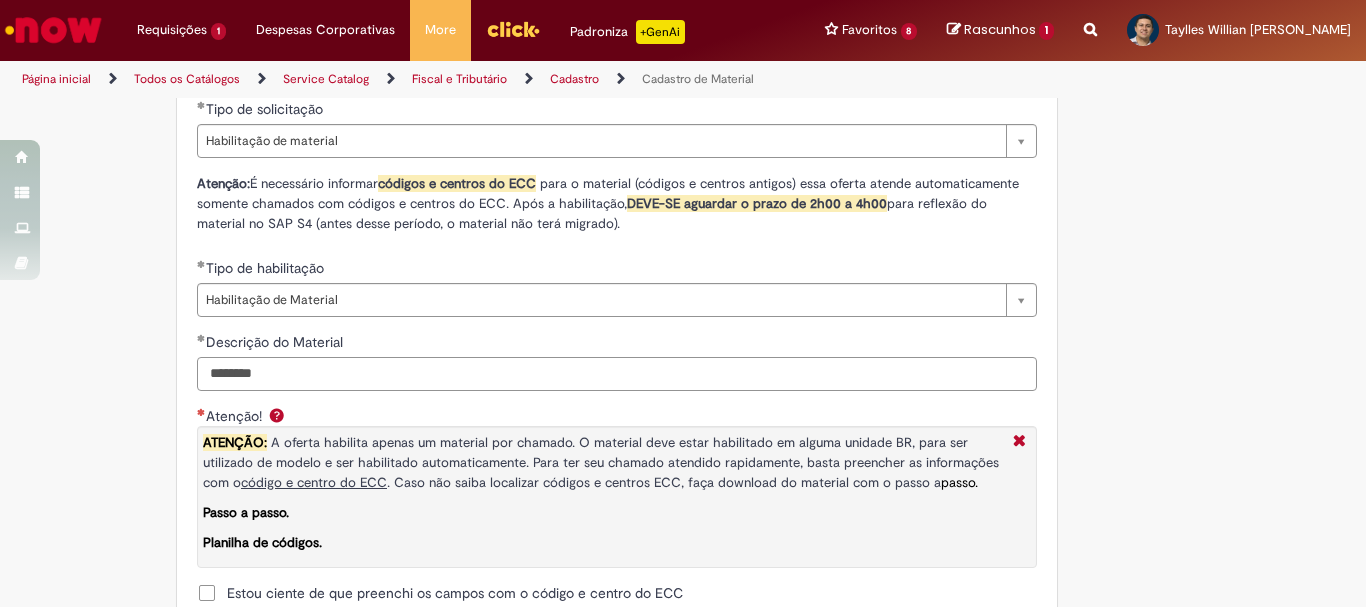 type on "********" 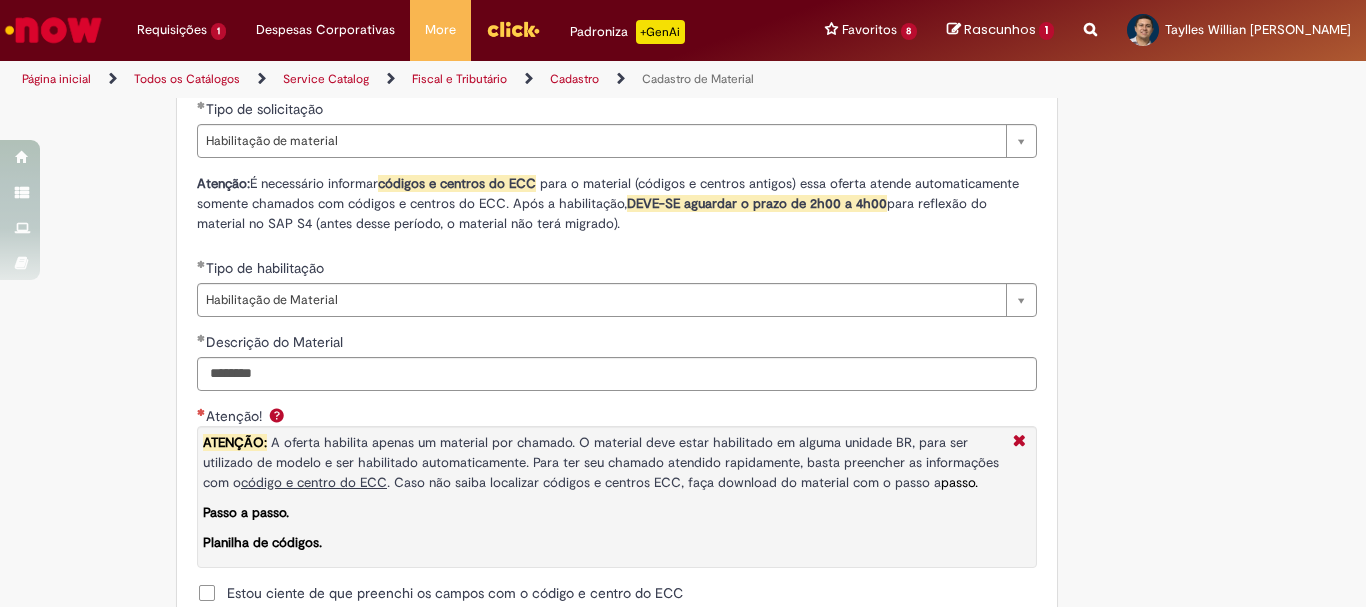 click on "Adicionar a Favoritos
Cadastro de Material
Oferta destinada à solicitações relacionadas ao cadastro de materiais.
Criação de Material  – Tipo de Solicitação destinada para criação de novos códigos dos materiais abaixo:       1.1 – Embalagem Retornável (Ativo de Giro)       1.2 – Embalagem Não Retornável        1.3 – Matéria prima       1.4 – Marketing       1.5 – Cadastro de Protótipo CIT (Cadastro exclusivo do CIT)
Habilitação  – Tipo de Solicitação destinada a Habilitação dos Materiais       2.1 – Habilitação de Material       2.2 - Habilitar Tipo de Avaliação New & Especiais
ATENÇÃO CÓDIGO ECC!   Para solicitação de  HABILITAÇÃO DE MATERIAL  É NECESSÁRIO INFORMAR O CÓDIGO DO  MATERIAL E UNIDADE DO  ECC
NÃO  ocorre.
ATENÇÃO INTERFACE!
Modificação" at bounding box center (585, 123) 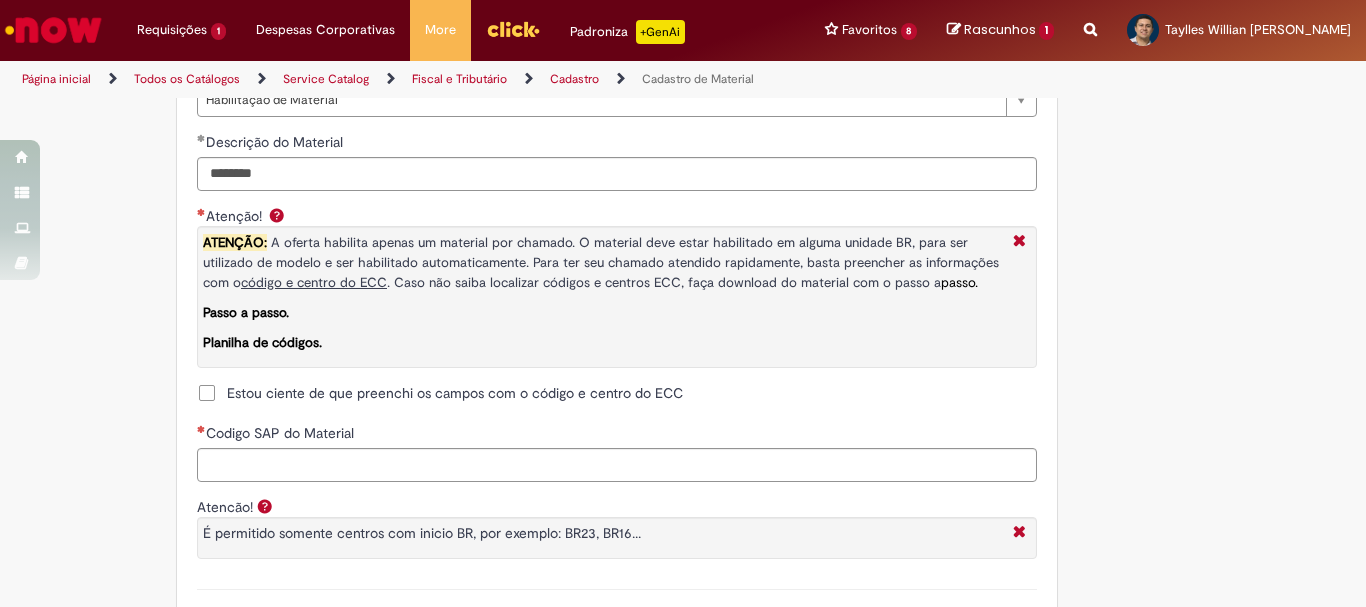 click on "Estou ciente de que preenchi os campos com o código e centro do ECC" at bounding box center (440, 393) 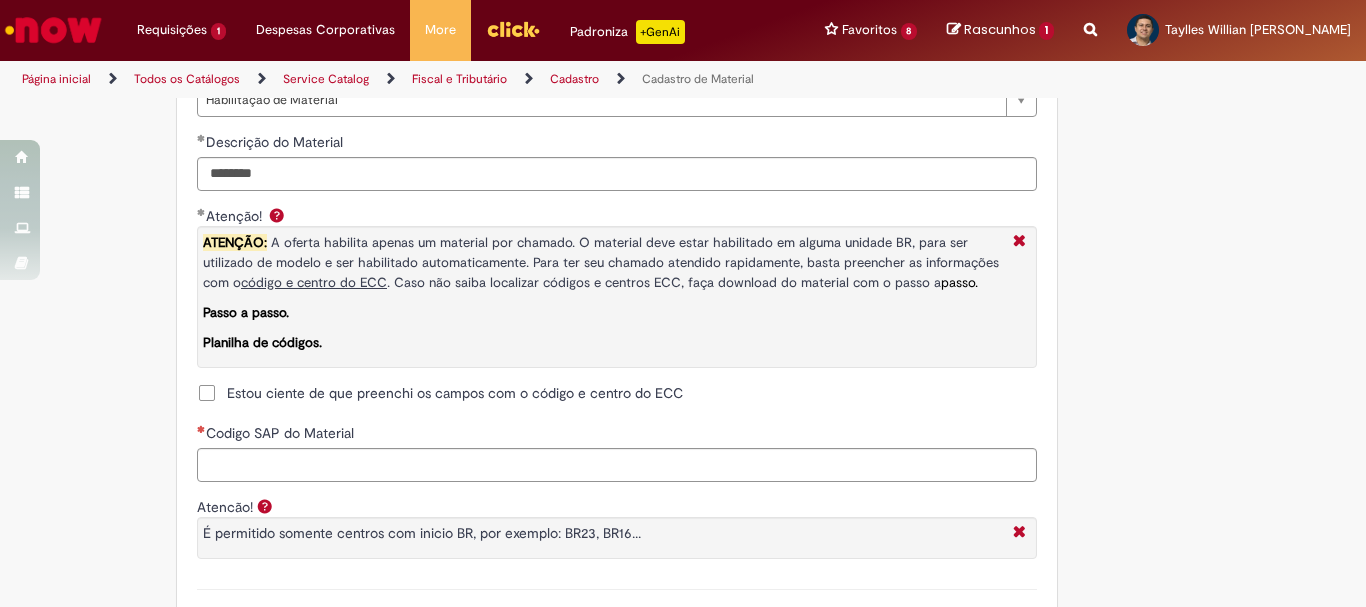 scroll, scrollTop: 1600, scrollLeft: 0, axis: vertical 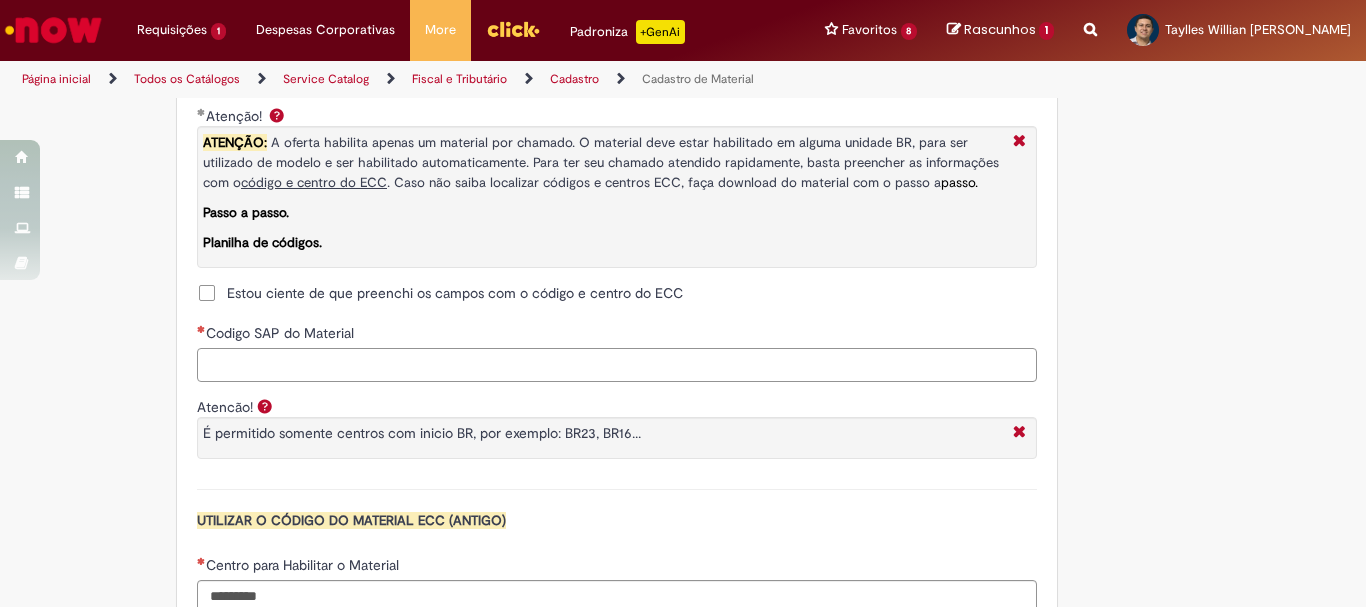 click on "Codigo SAP do Material" at bounding box center (617, 365) 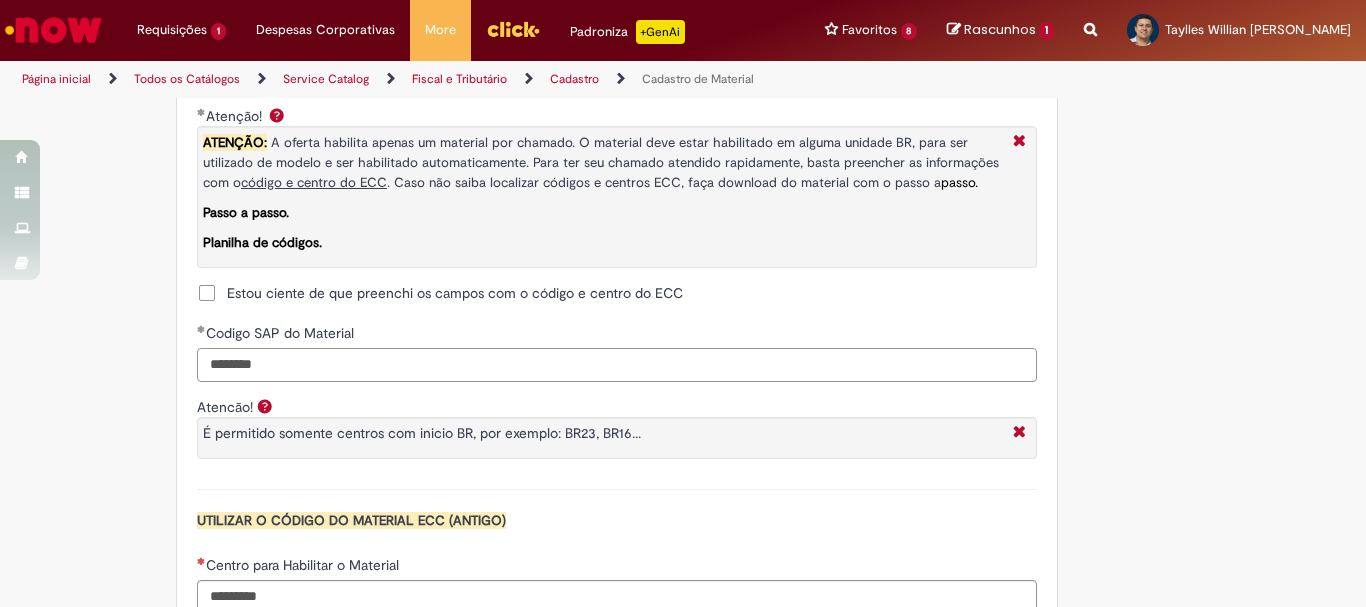 type on "********" 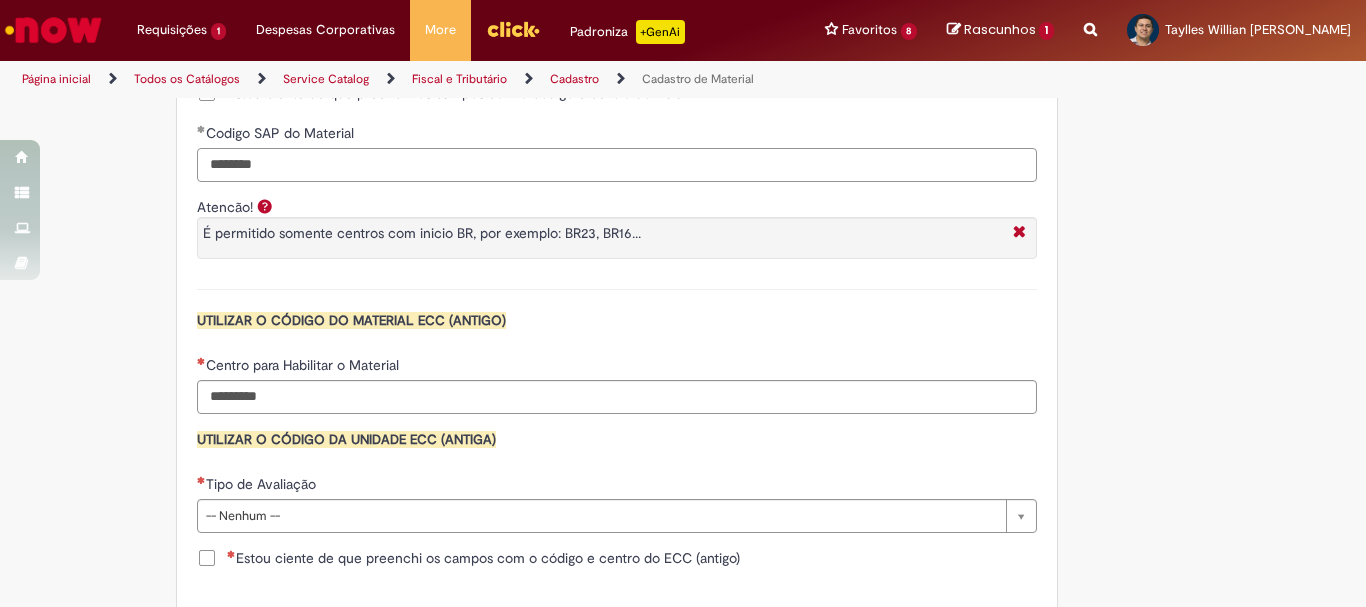 scroll, scrollTop: 1900, scrollLeft: 0, axis: vertical 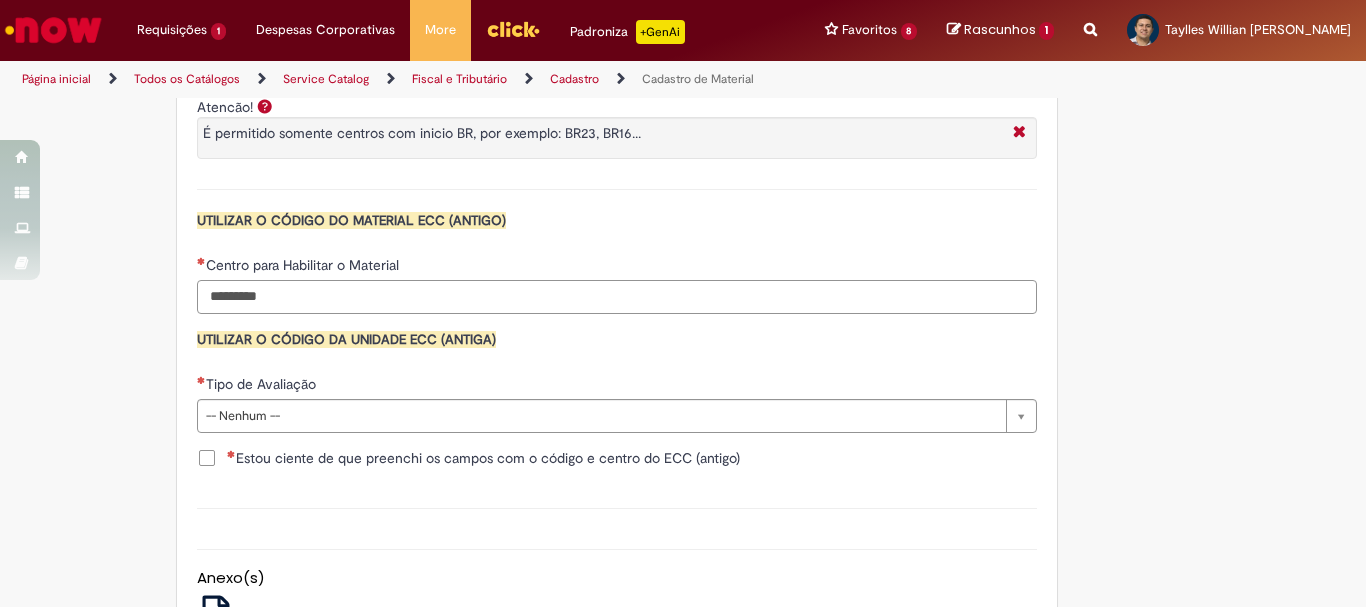 click on "Centro para Habilitar o Material" at bounding box center (617, 297) 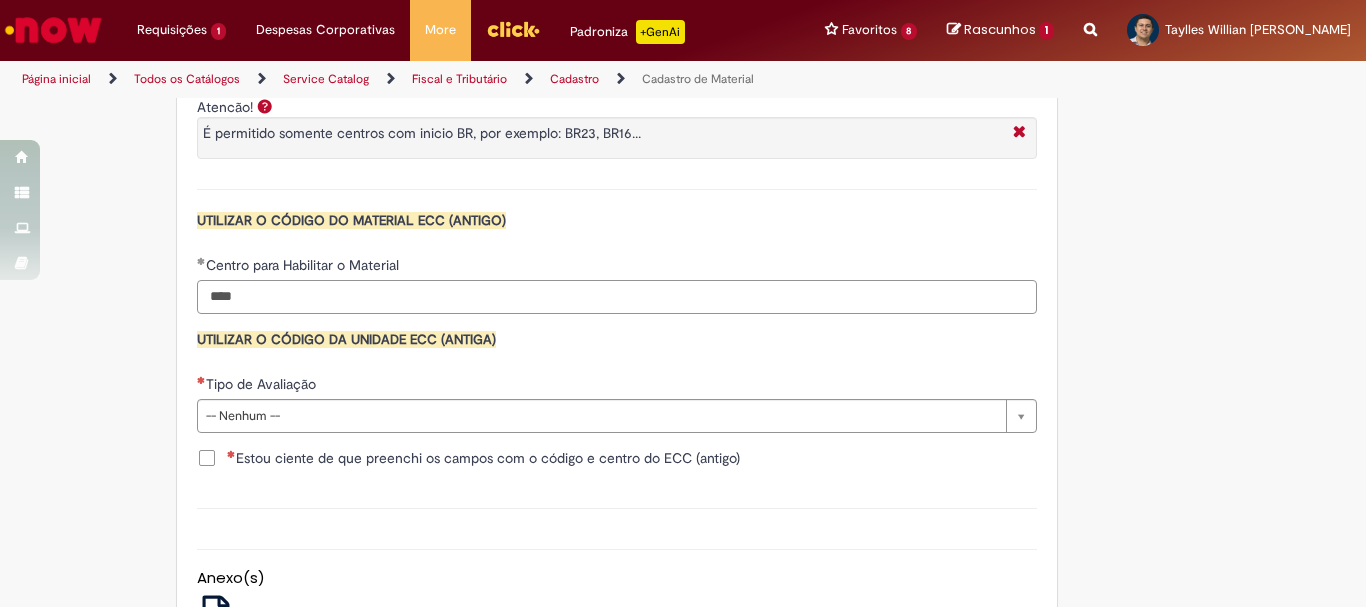 type on "****" 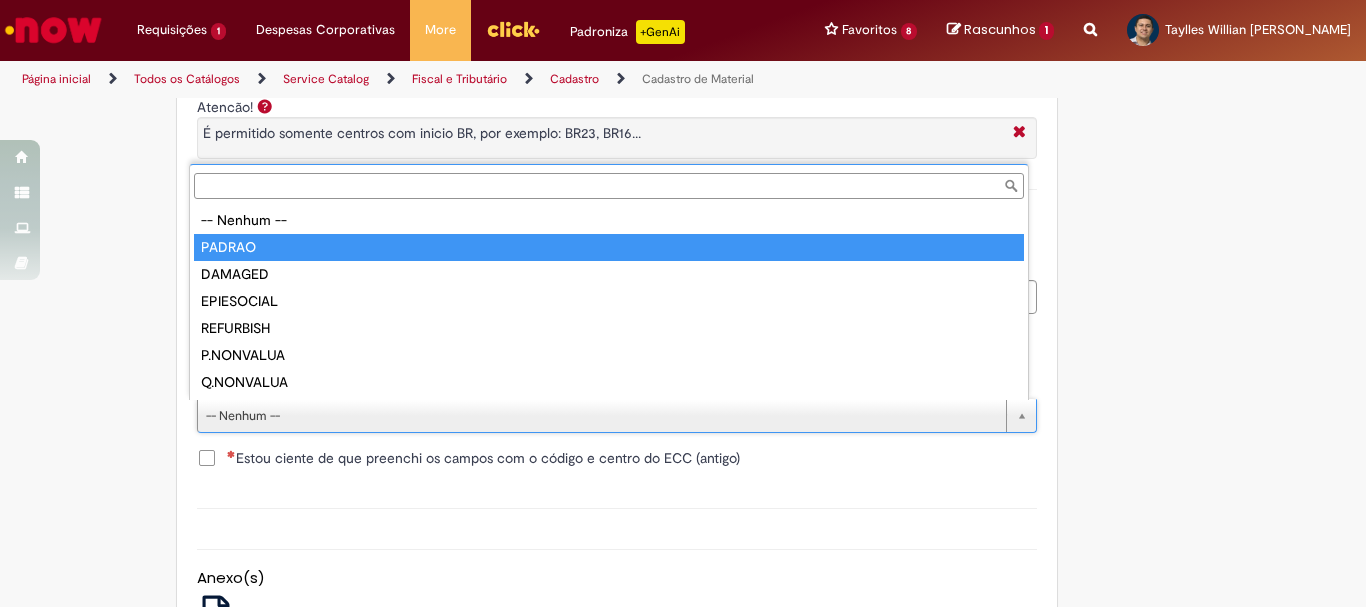 type on "******" 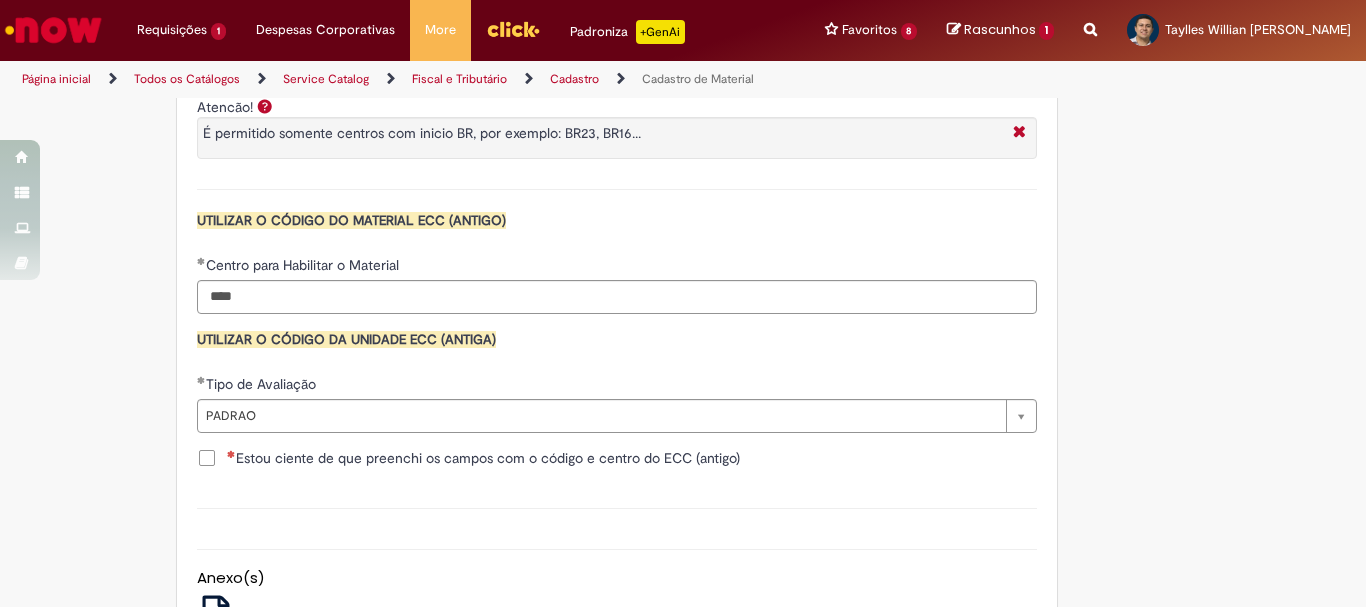 drag, startPoint x: 200, startPoint y: 450, endPoint x: 254, endPoint y: 463, distance: 55.542778 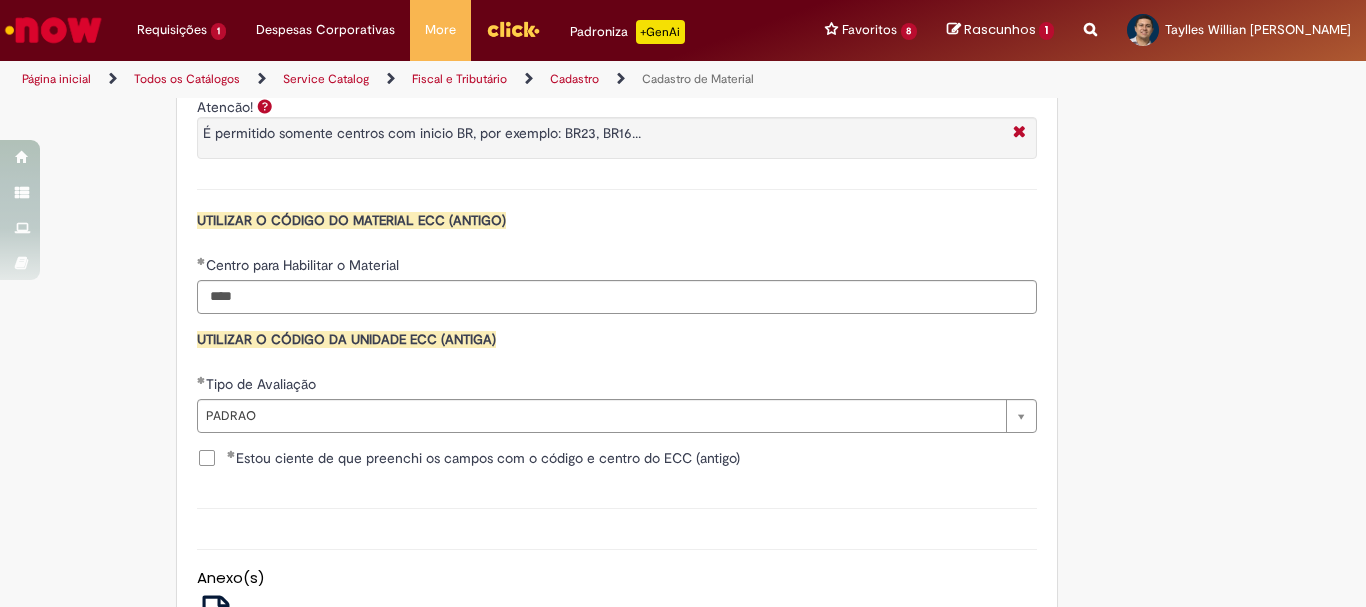 scroll, scrollTop: 2141, scrollLeft: 0, axis: vertical 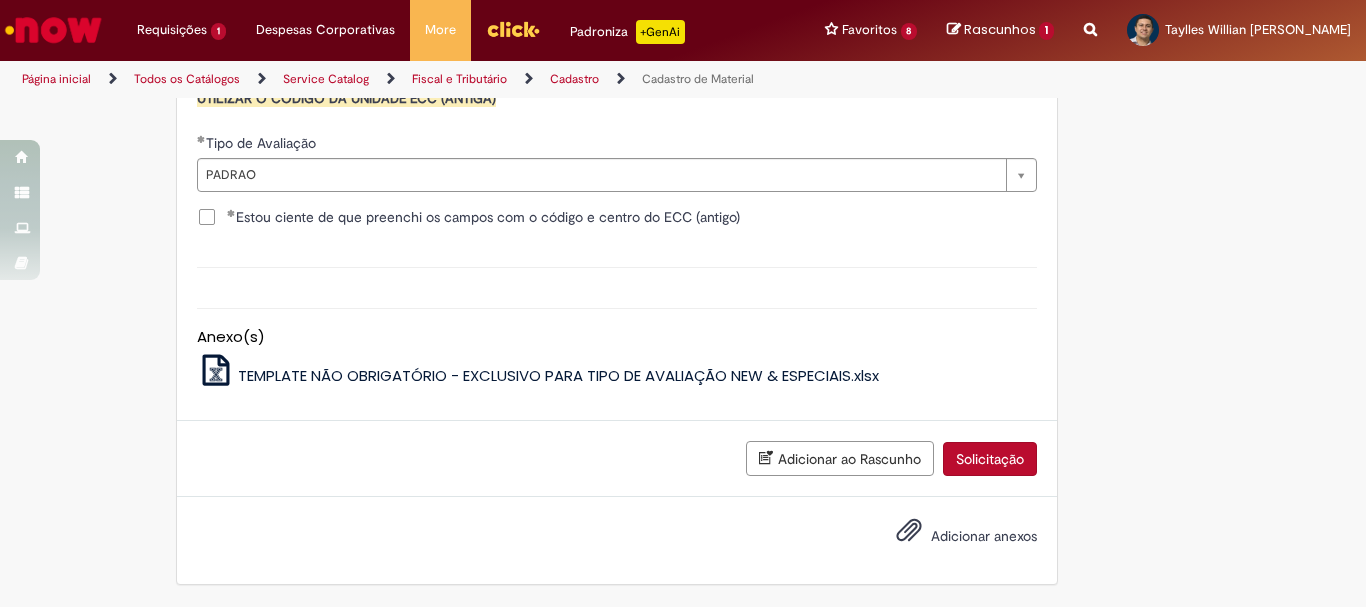click on "Solicitação" at bounding box center [990, 459] 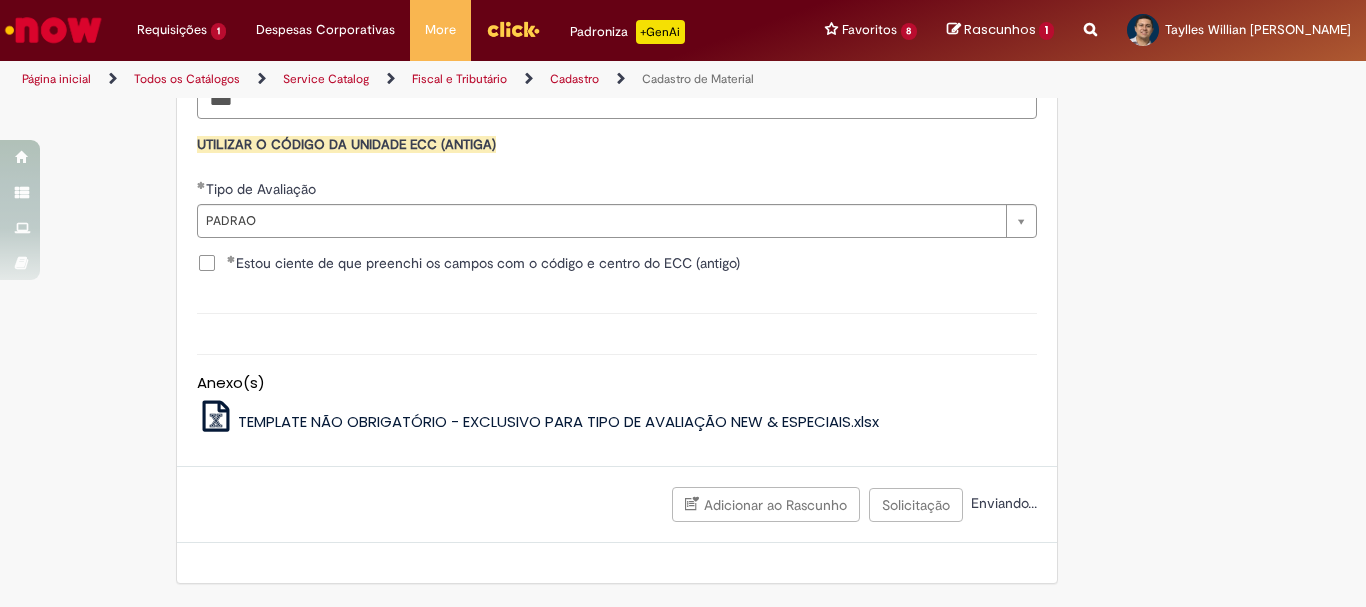 scroll, scrollTop: 2095, scrollLeft: 0, axis: vertical 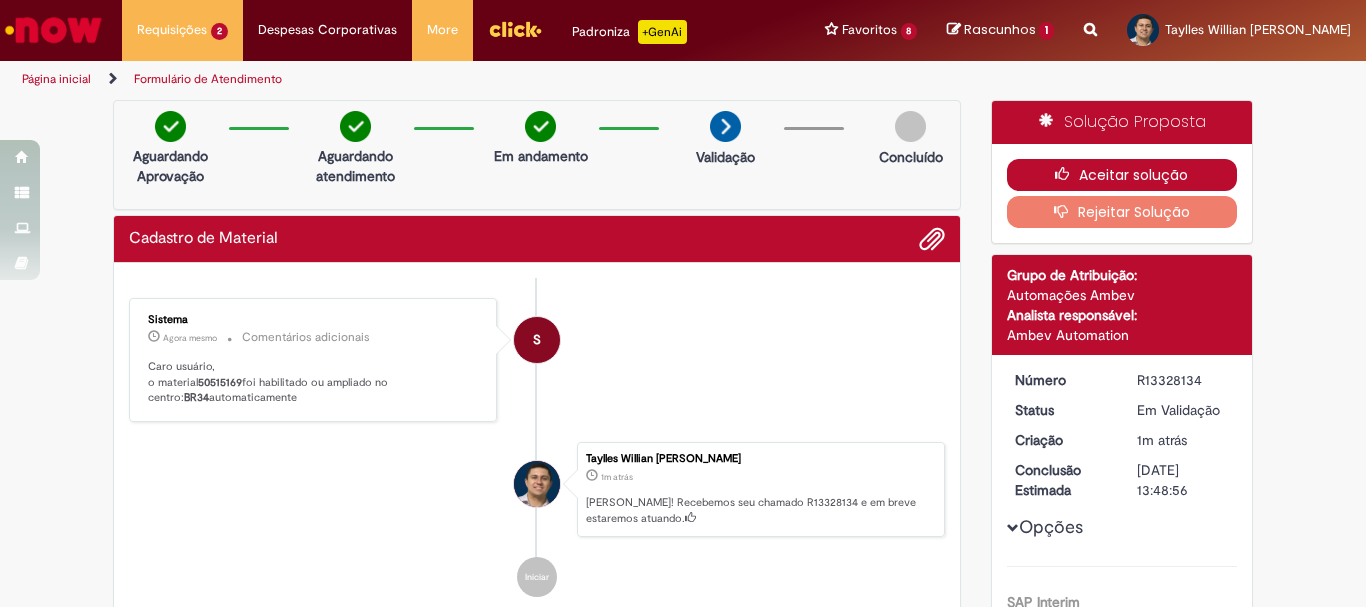 click on "Aceitar solução" at bounding box center [1122, 175] 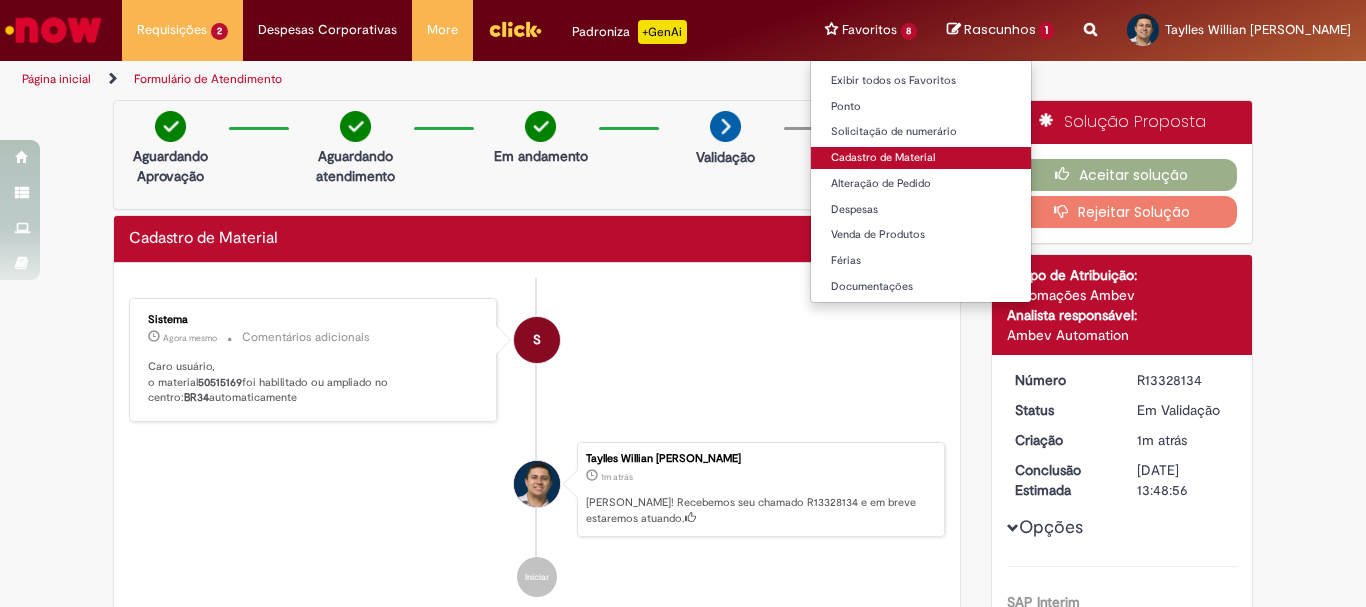 click on "Cadastro de Material" at bounding box center (921, 158) 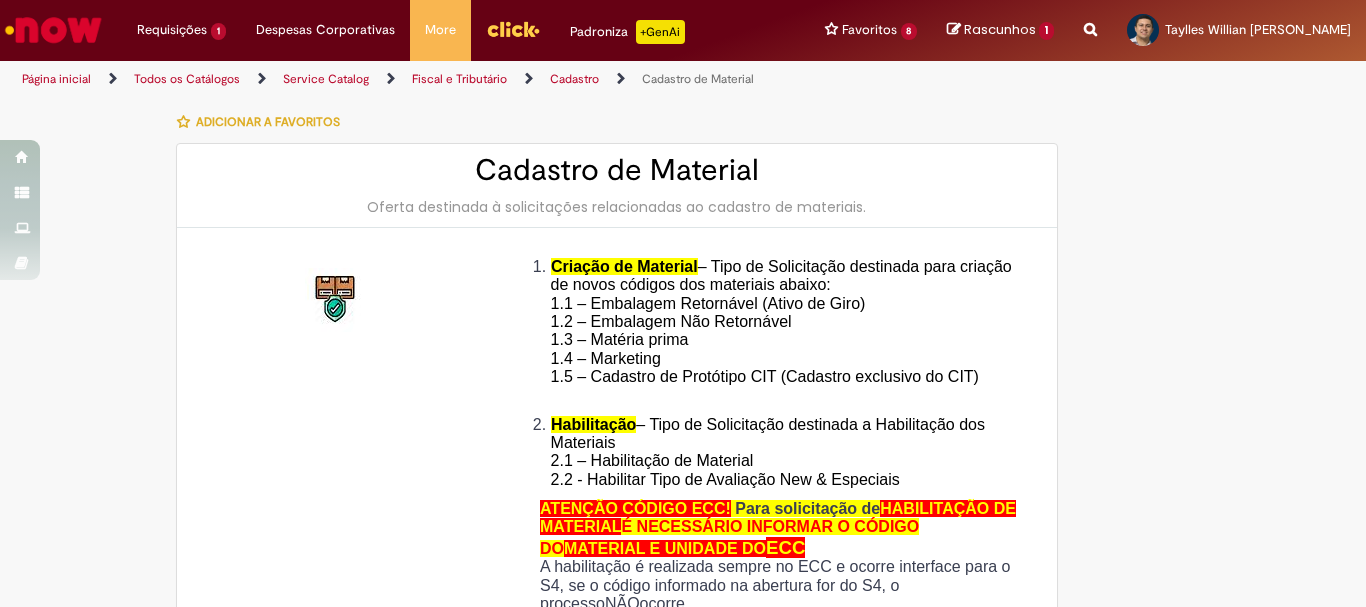 type on "********" 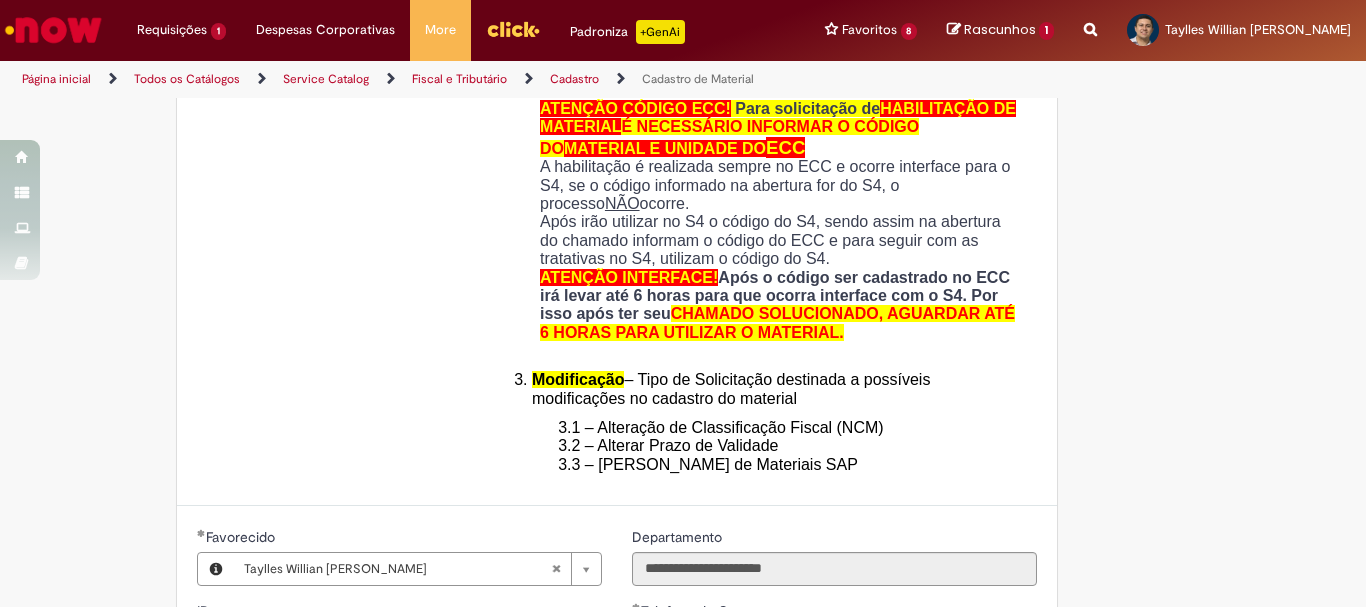 scroll, scrollTop: 700, scrollLeft: 0, axis: vertical 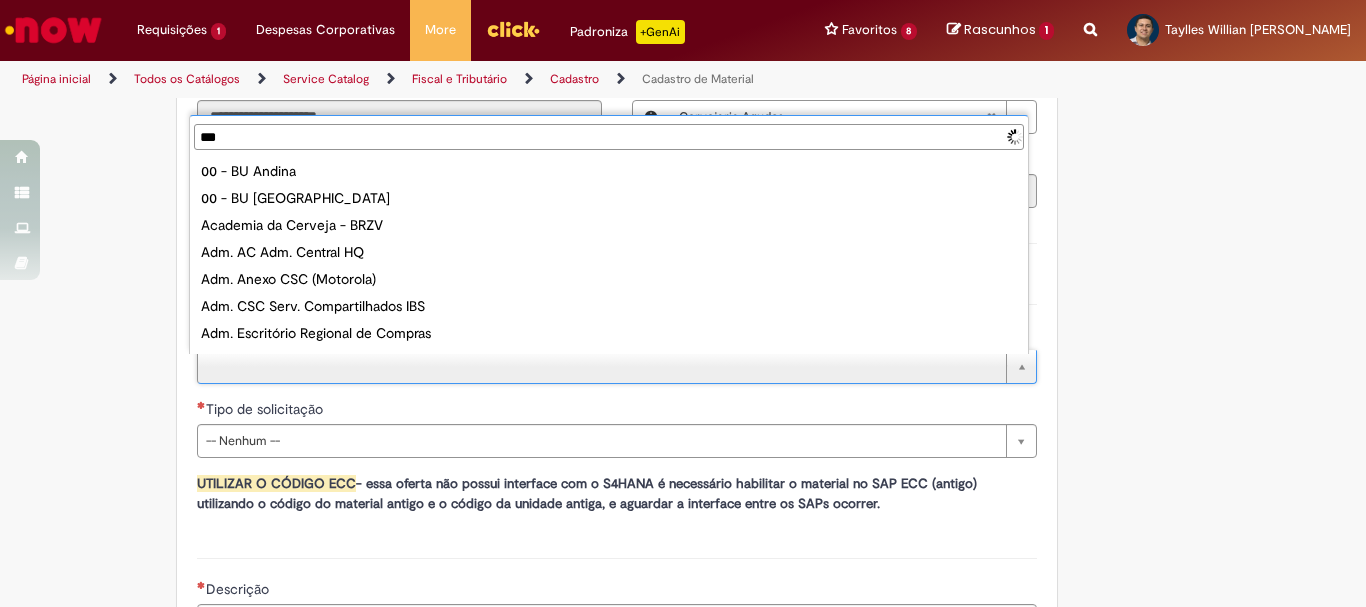 type on "****" 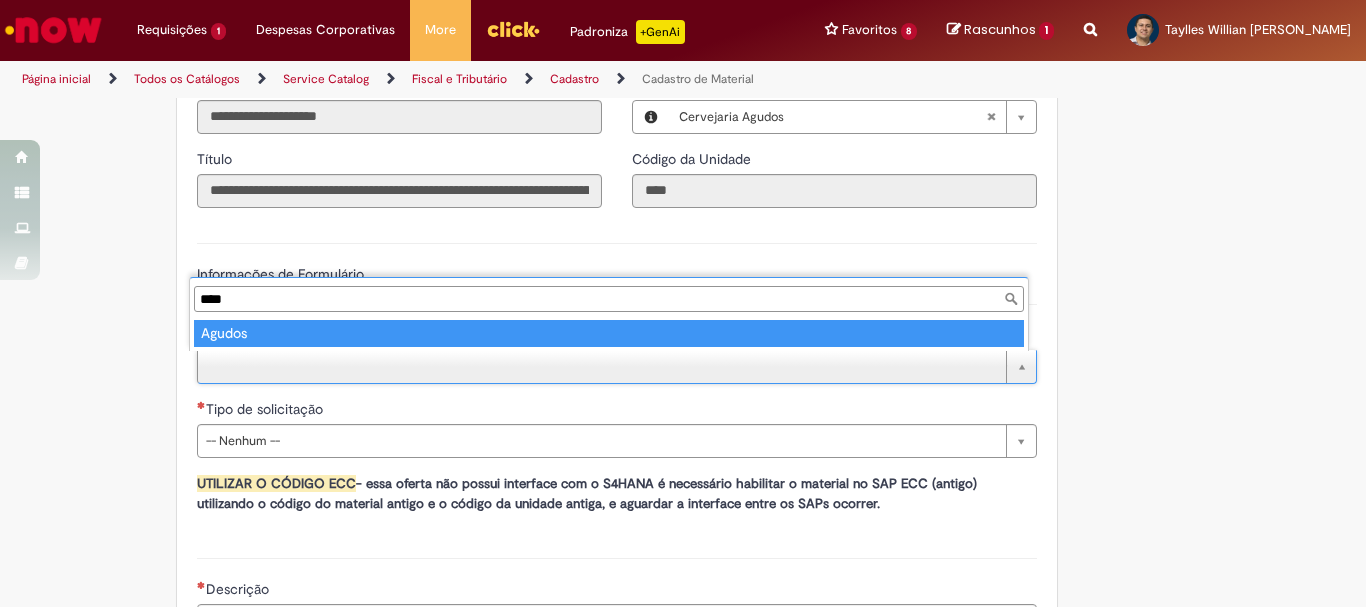 type on "******" 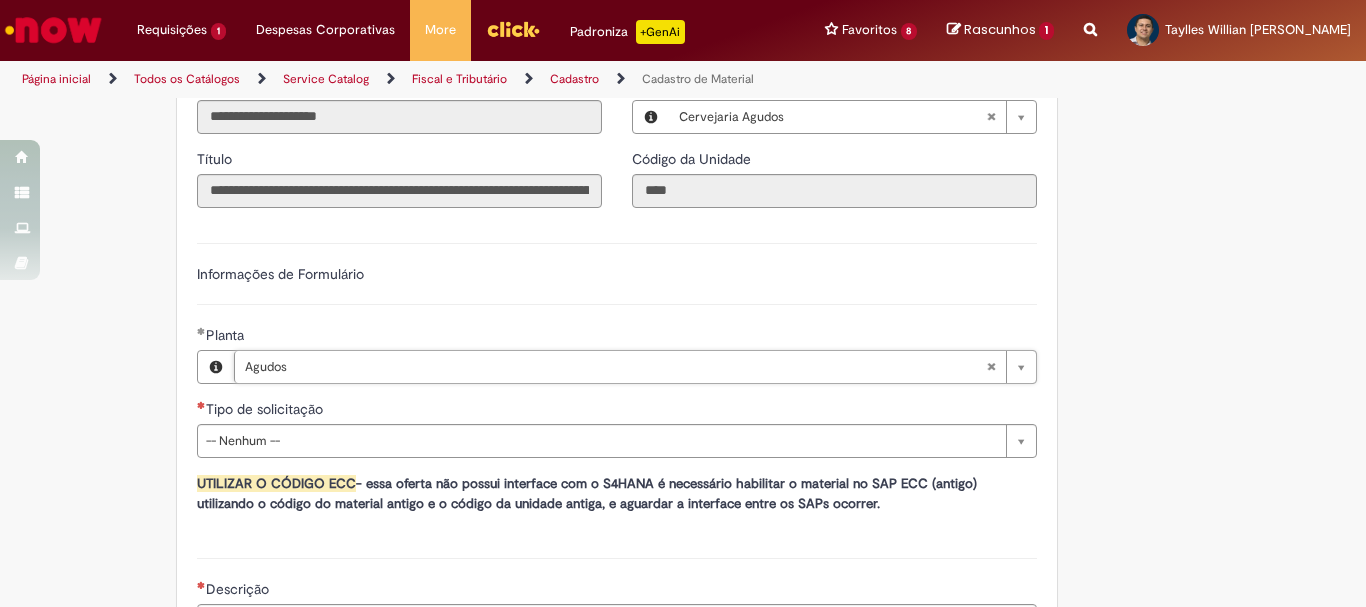 click on "Adicionar a Favoritos
Cadastro de Material
Oferta destinada à solicitações relacionadas ao cadastro de materiais.
Criação de Material  – Tipo de Solicitação destinada para criação de novos códigos dos materiais abaixo:       1.1 – Embalagem Retornável (Ativo de Giro)       1.2 – Embalagem Não Retornável        1.3 – Matéria prima       1.4 – Marketing       1.5 – Cadastro de Protótipo CIT (Cadastro exclusivo do CIT)
Habilitação  – Tipo de Solicitação destinada a Habilitação dos Materiais       2.1 – Habilitação de Material       2.2 - Habilitar Tipo de Avaliação New & Especiais
ATENÇÃO CÓDIGO ECC!   Para solicitação de  HABILITAÇÃO DE MATERIAL  É NECESSÁRIO INFORMAR O CÓDIGO DO  MATERIAL E UNIDADE DO  ECC
NÃO  ocorre.
ATENÇÃO INTERFACE!
Modificação" at bounding box center (585, 45) 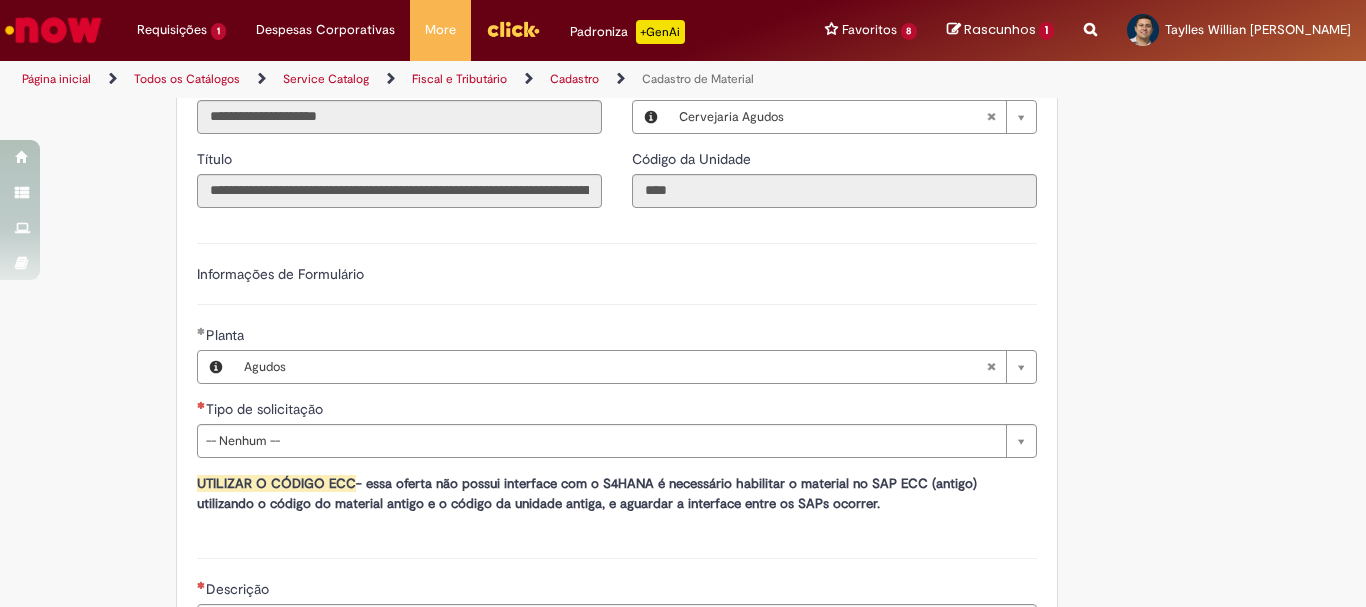 scroll, scrollTop: 1100, scrollLeft: 0, axis: vertical 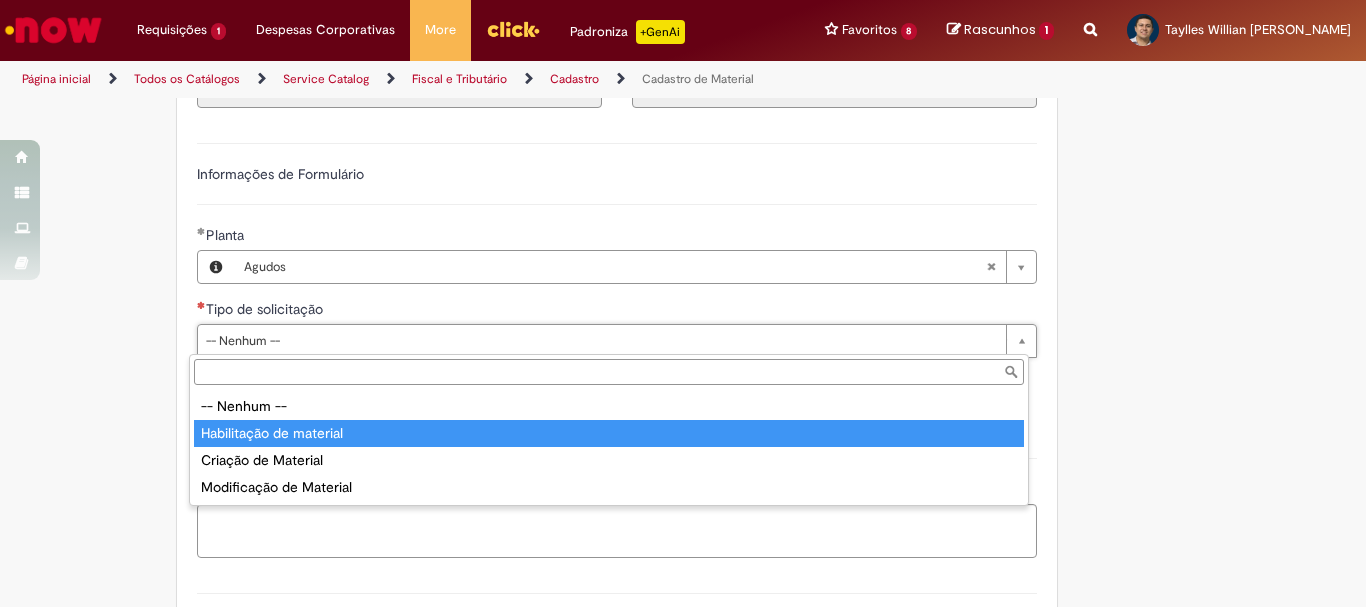 type on "**********" 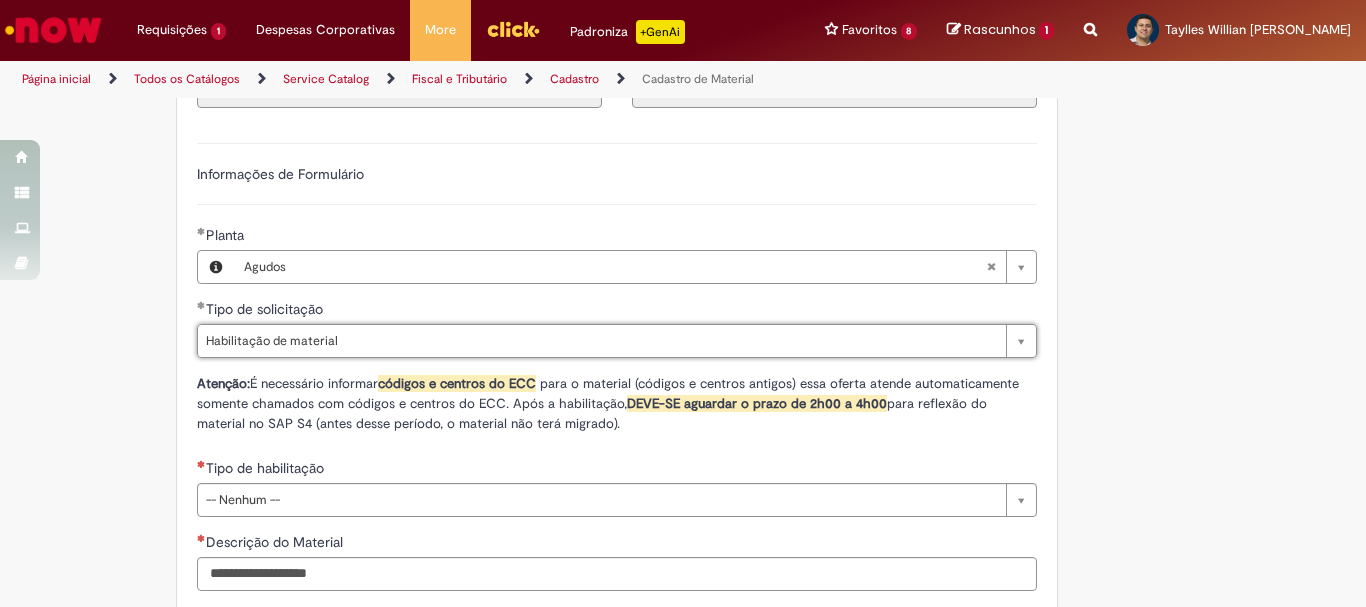 scroll, scrollTop: 1200, scrollLeft: 0, axis: vertical 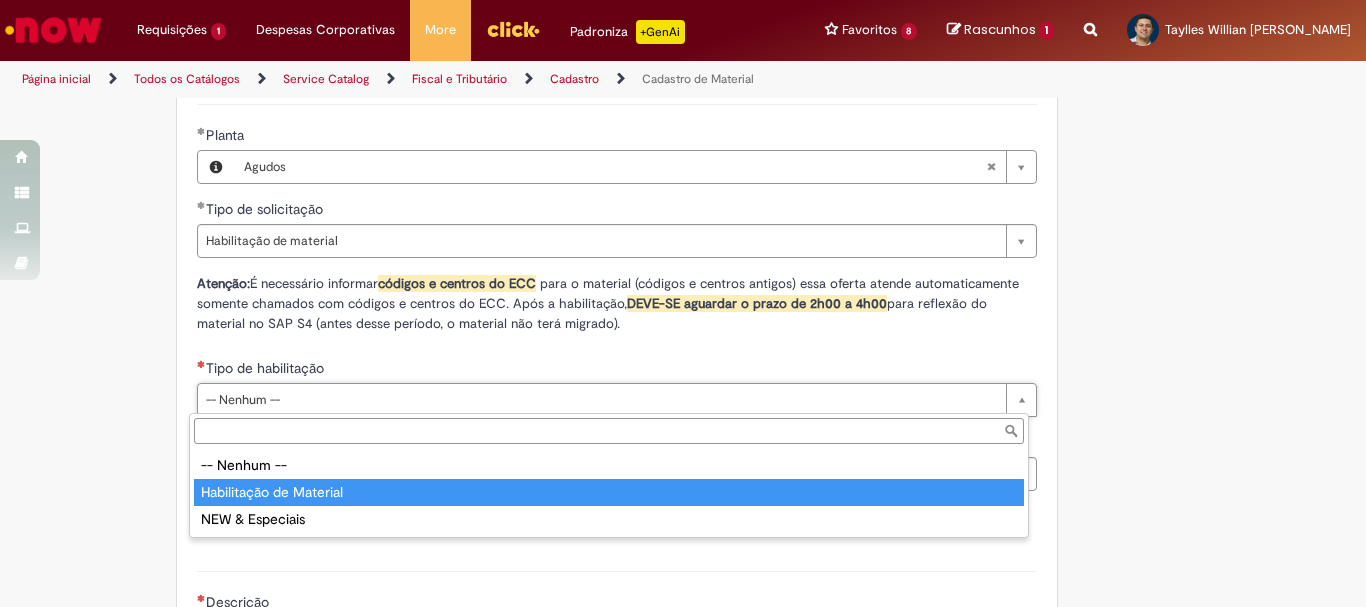 type on "**********" 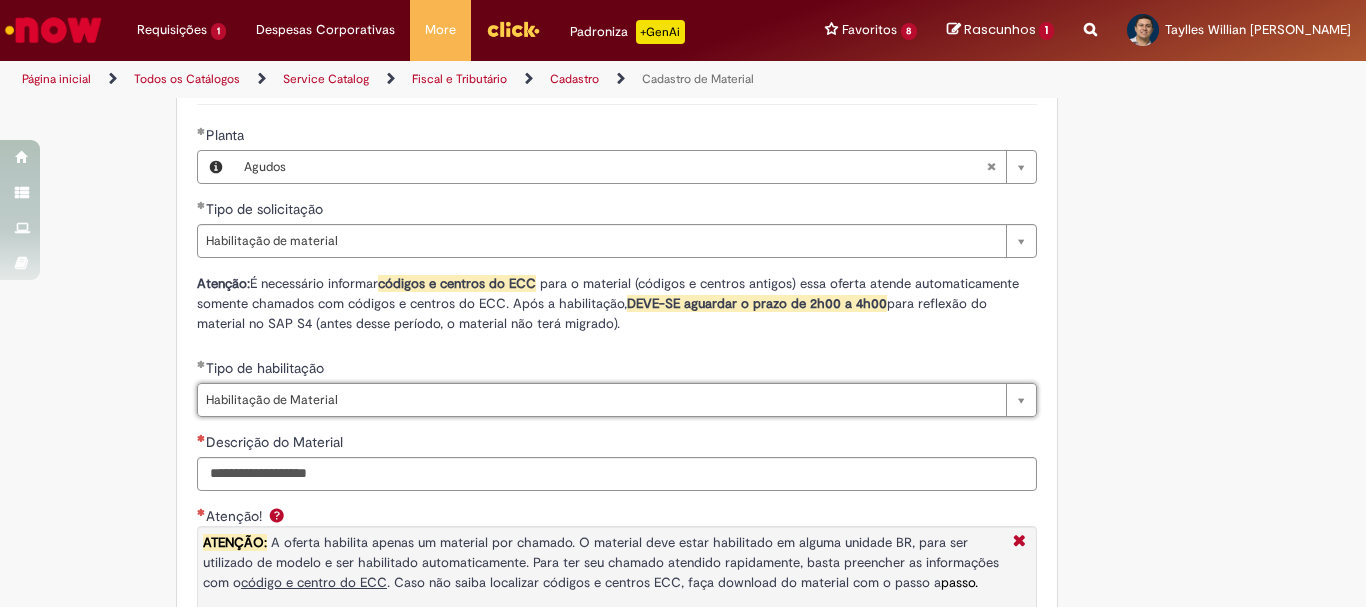 scroll, scrollTop: 1300, scrollLeft: 0, axis: vertical 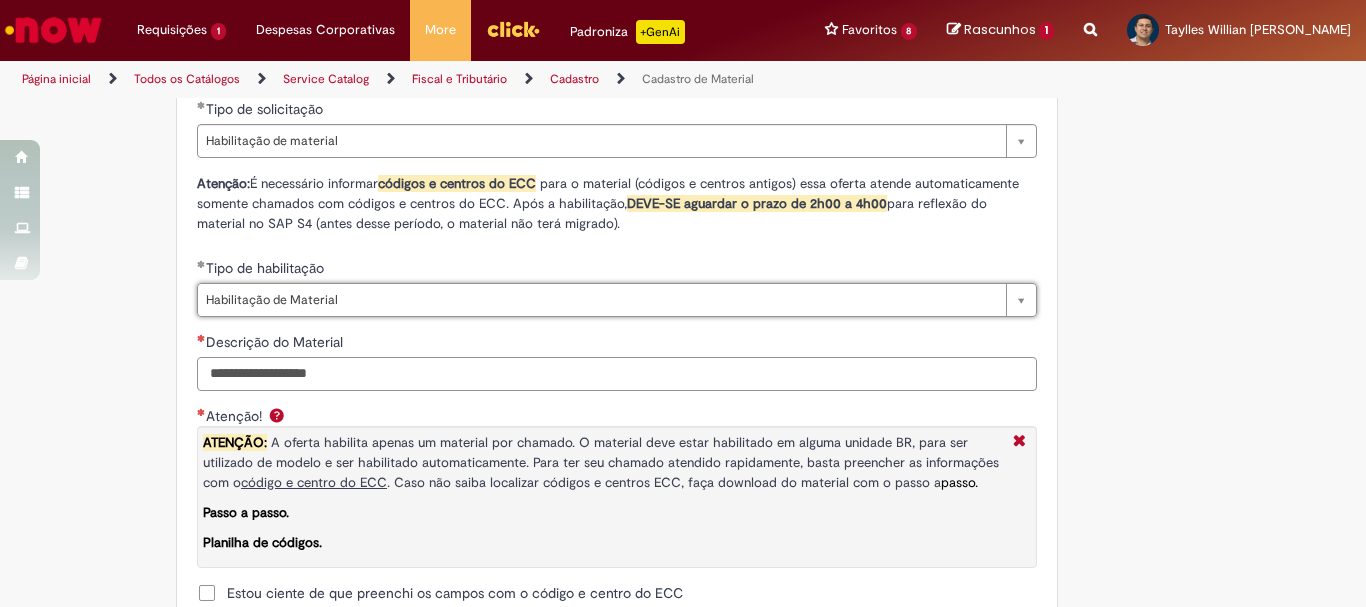 click on "Descrição do Material" at bounding box center (617, 374) 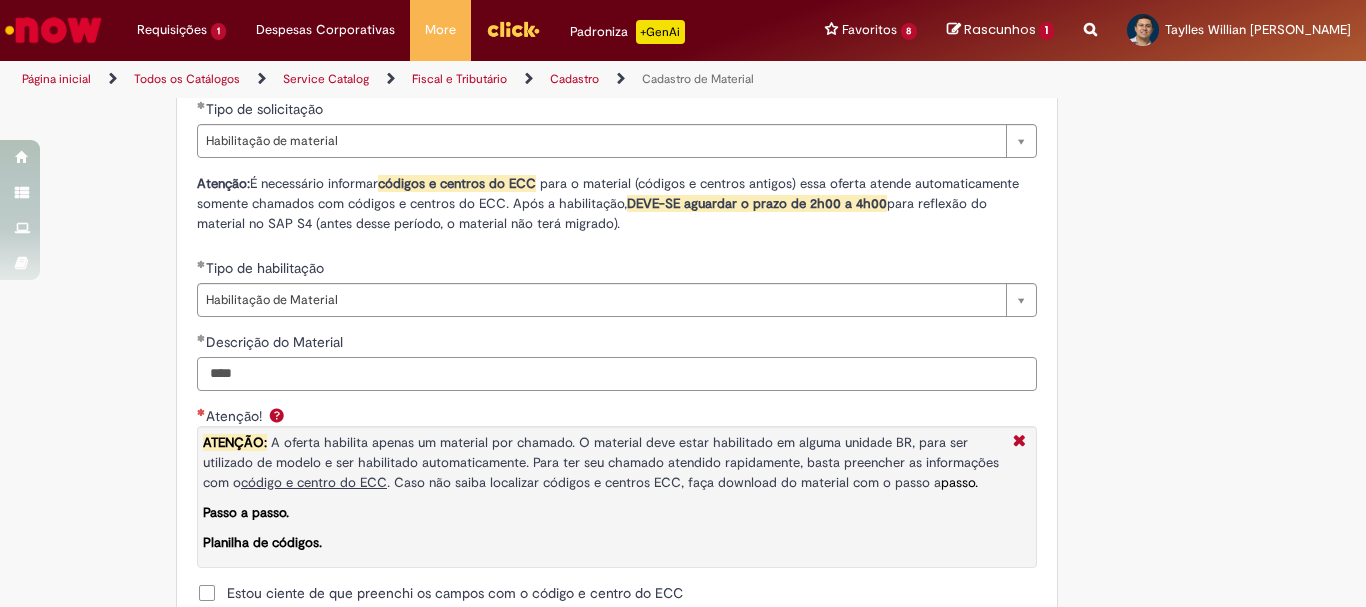 scroll, scrollTop: 1500, scrollLeft: 0, axis: vertical 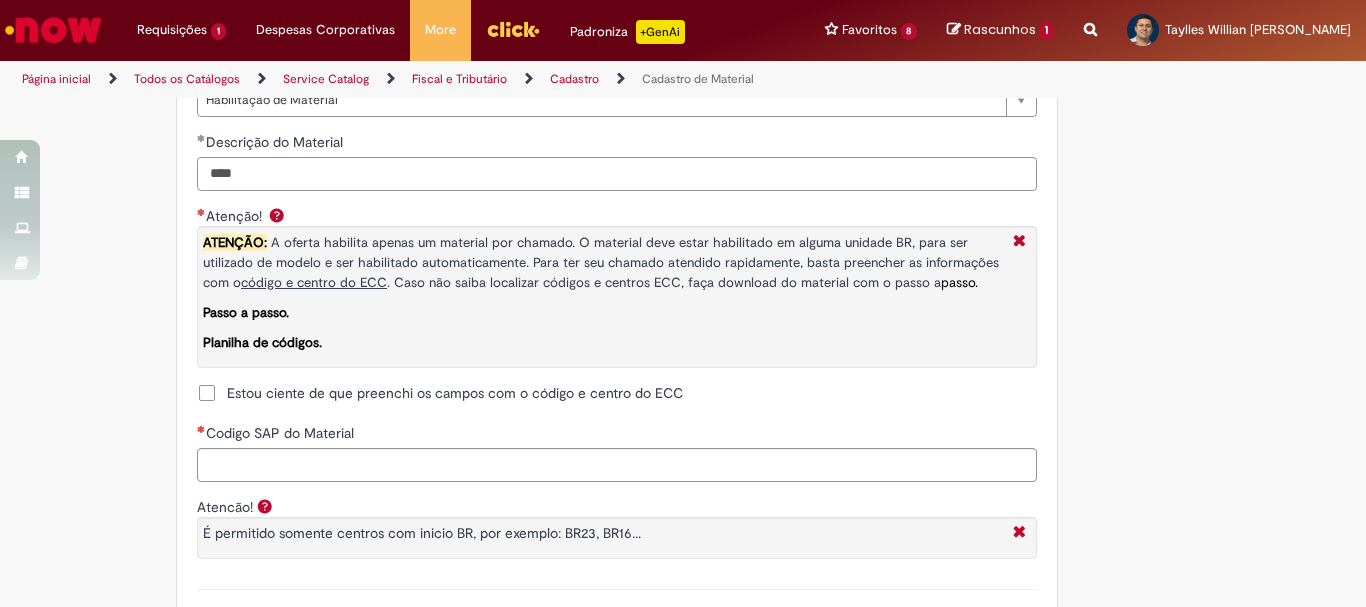 type on "****" 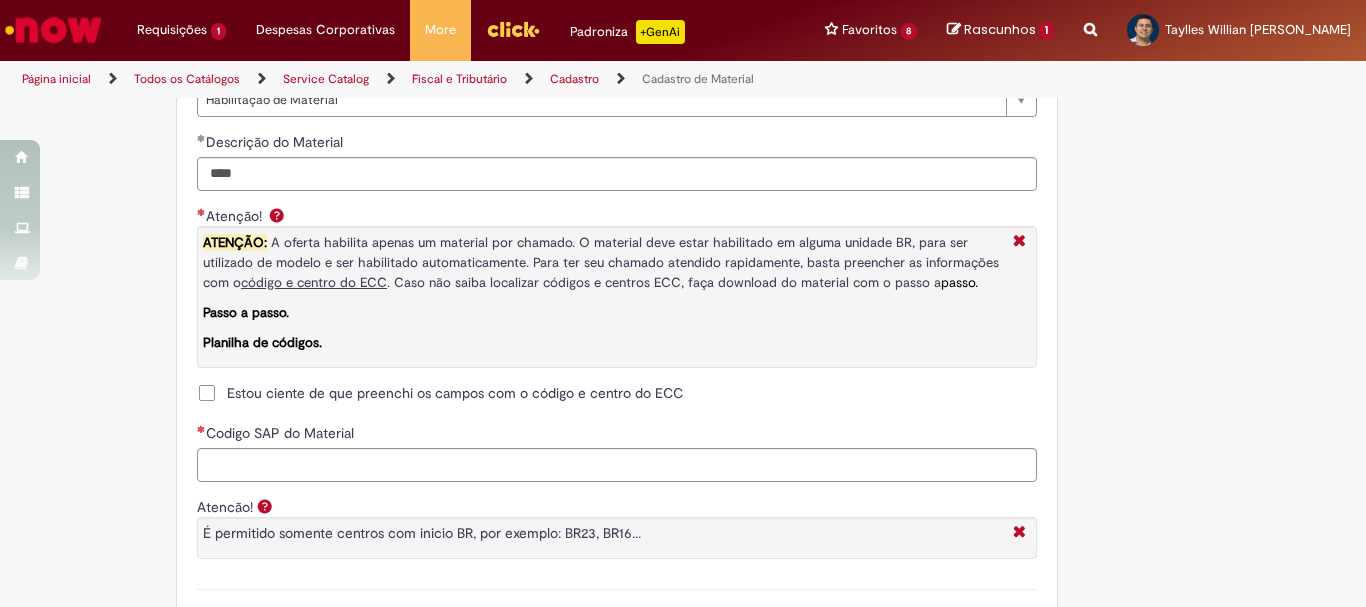 click on "Estou ciente de que preenchi os campos com o código e centro do ECC" at bounding box center (455, 393) 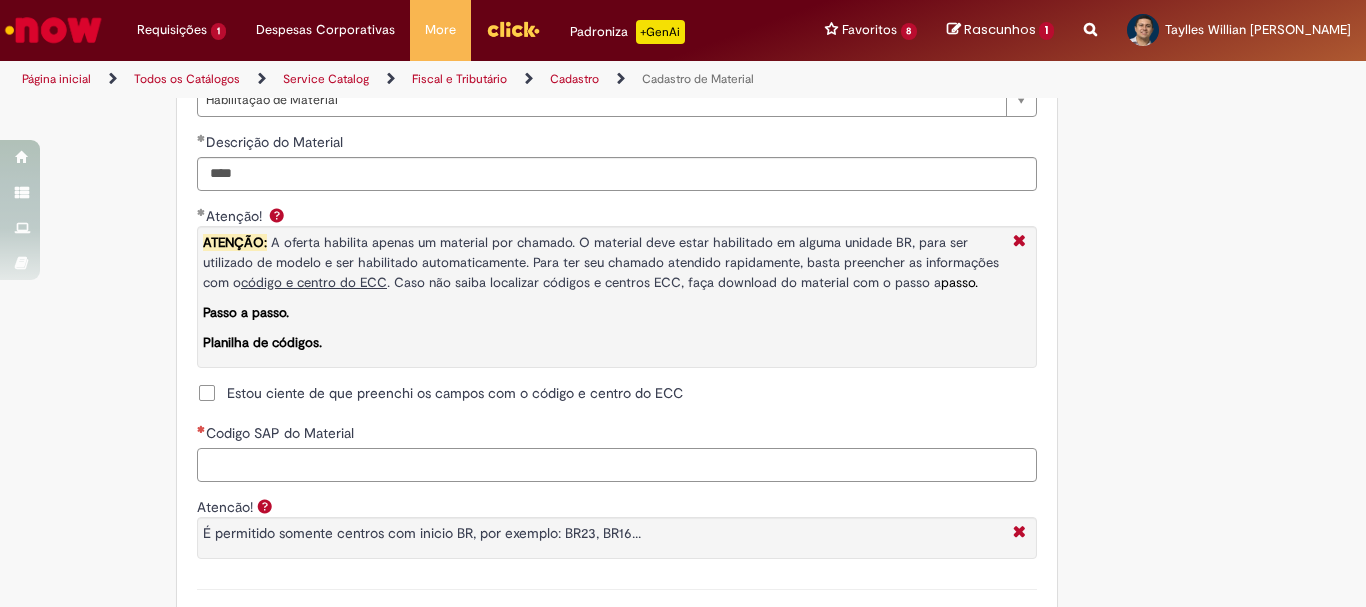 click on "Codigo SAP do Material" at bounding box center (617, 465) 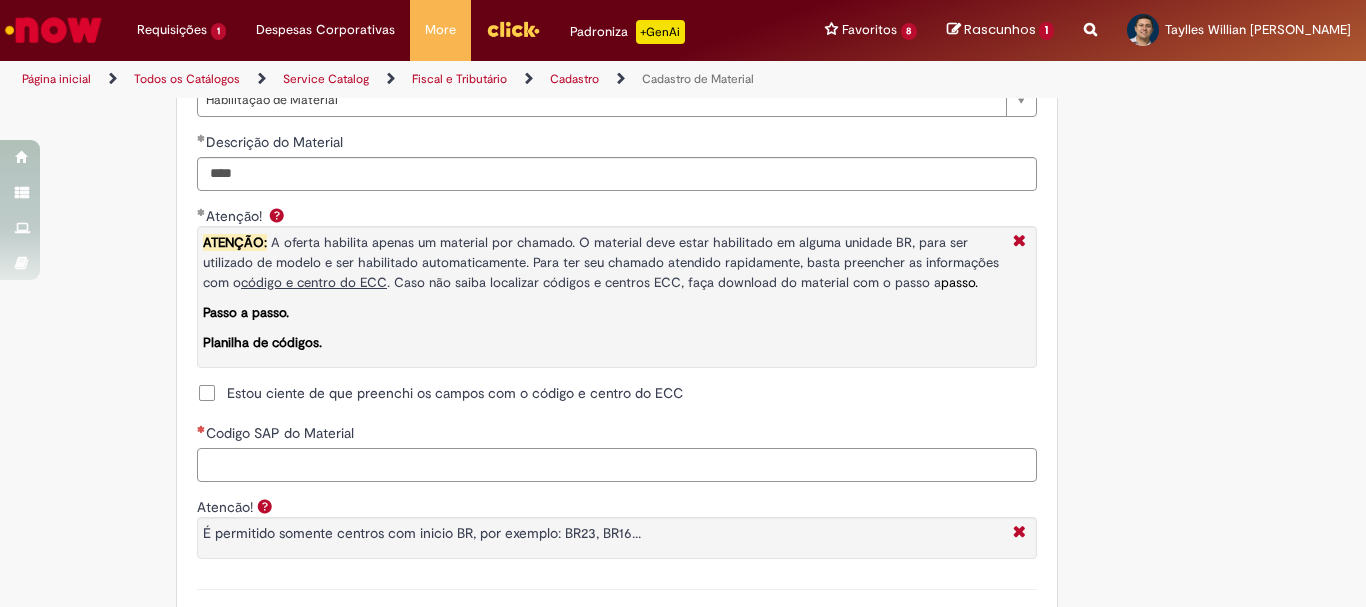 paste on "********" 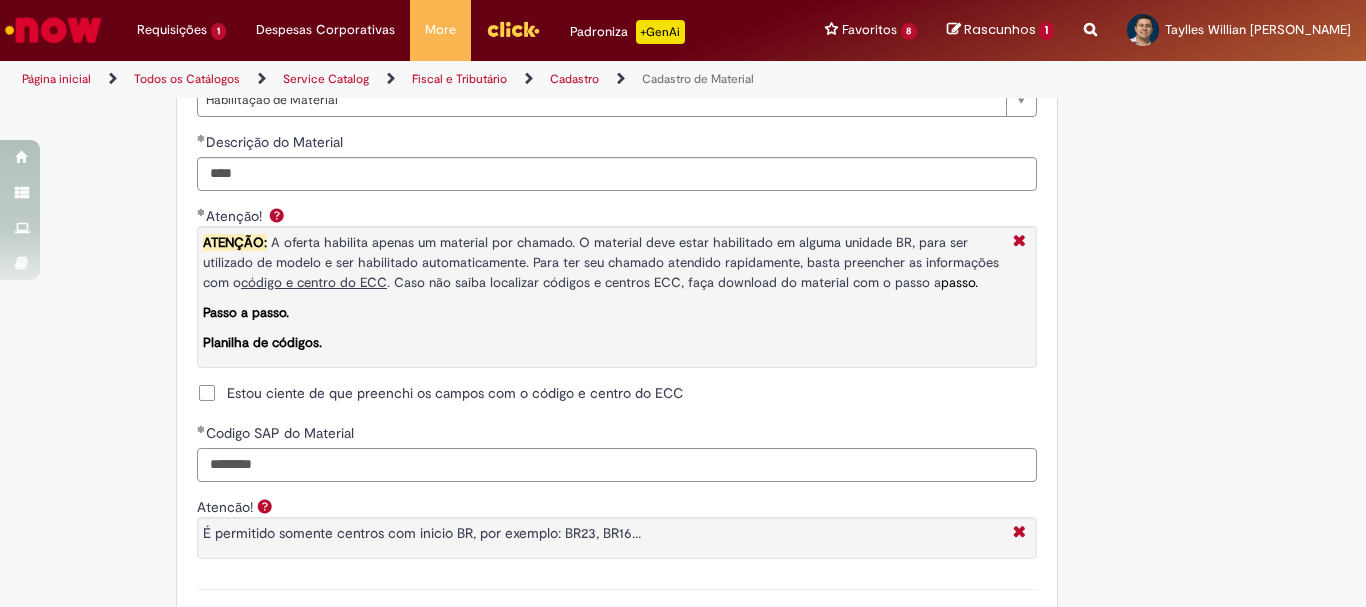 type on "********" 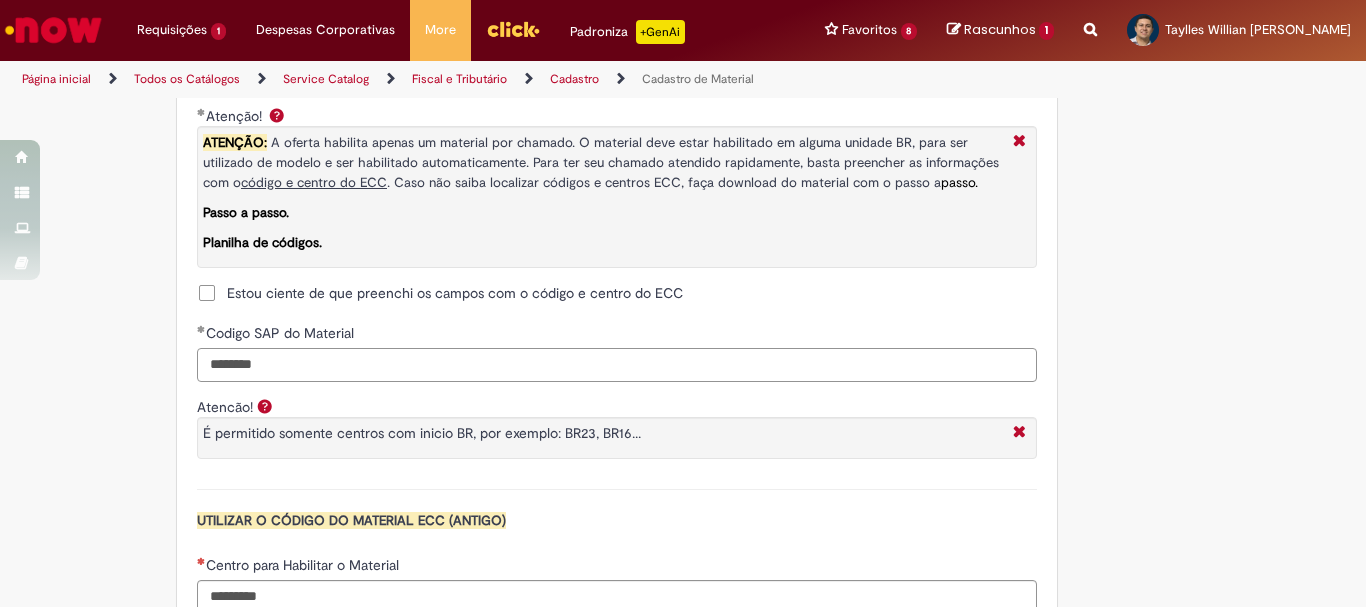 scroll, scrollTop: 1800, scrollLeft: 0, axis: vertical 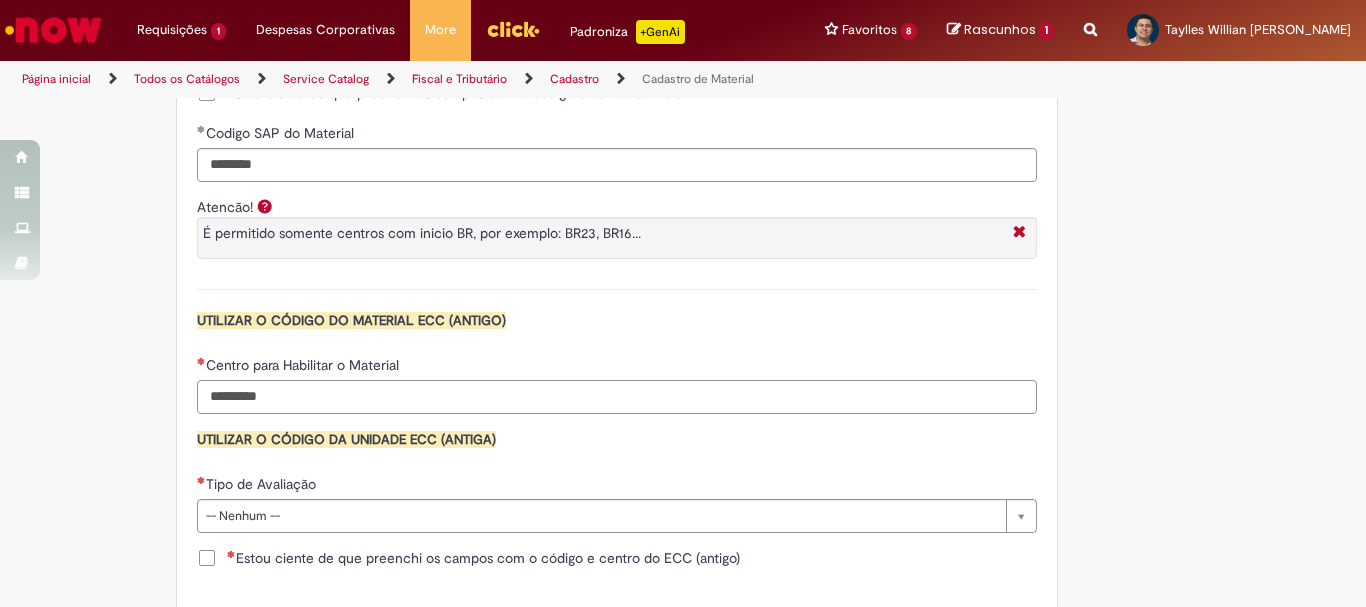 click on "Centro para Habilitar o Material" at bounding box center [617, 397] 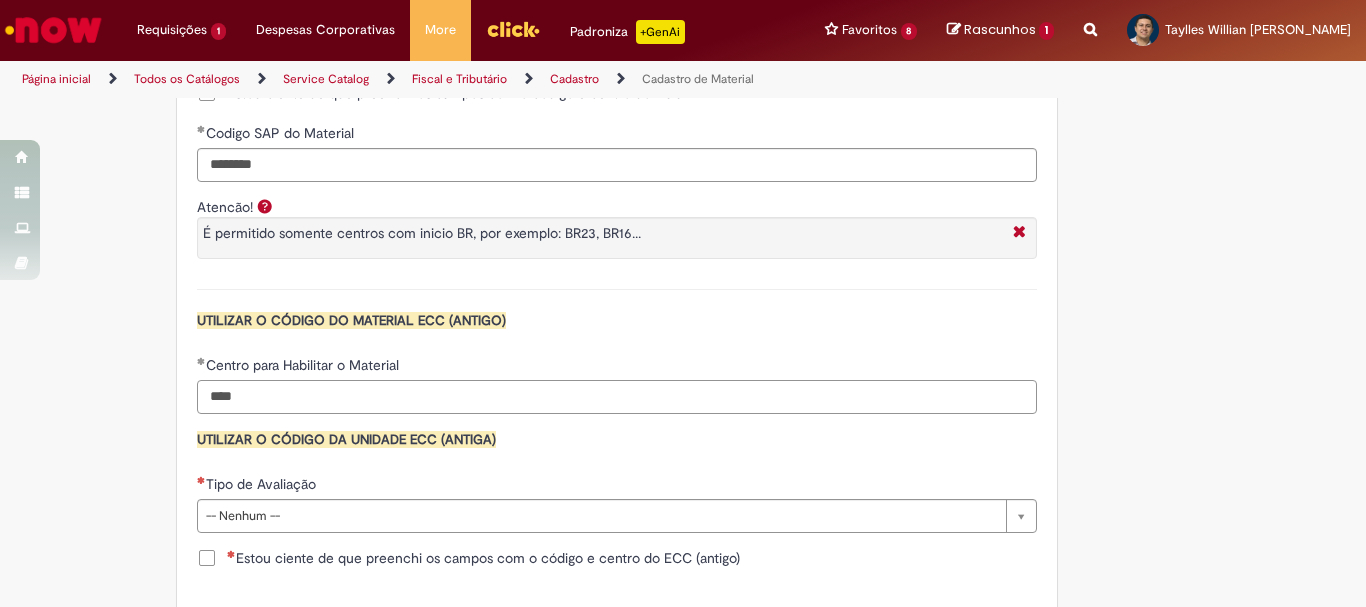 type on "****" 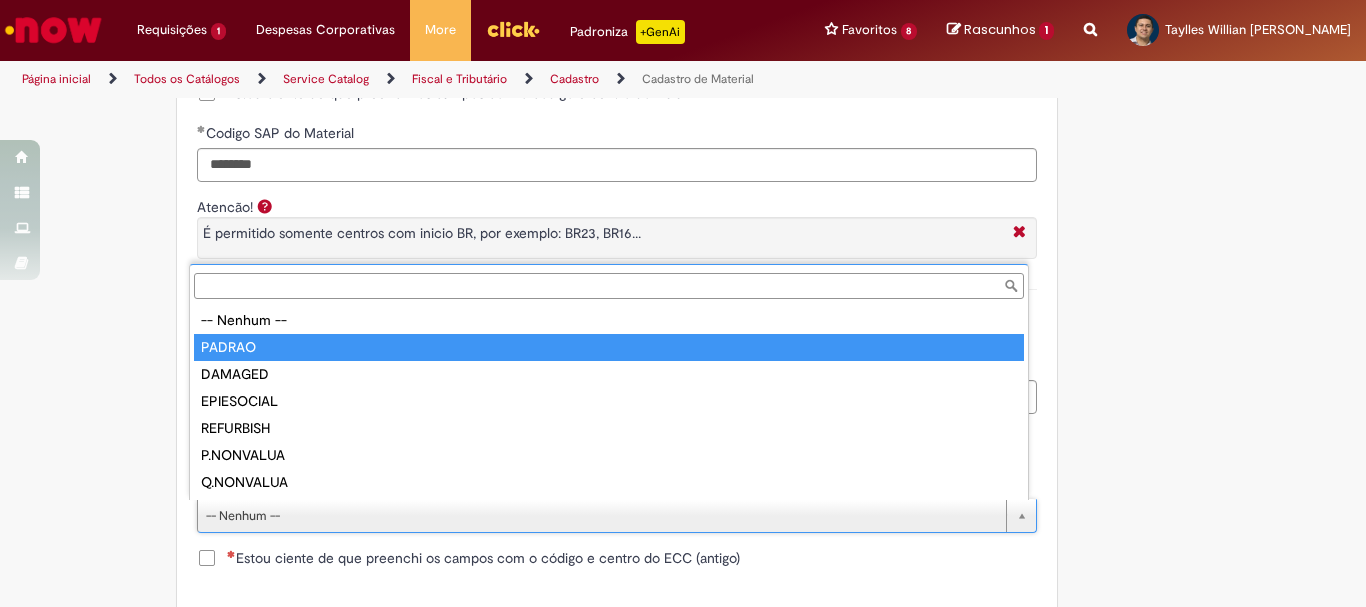 type on "******" 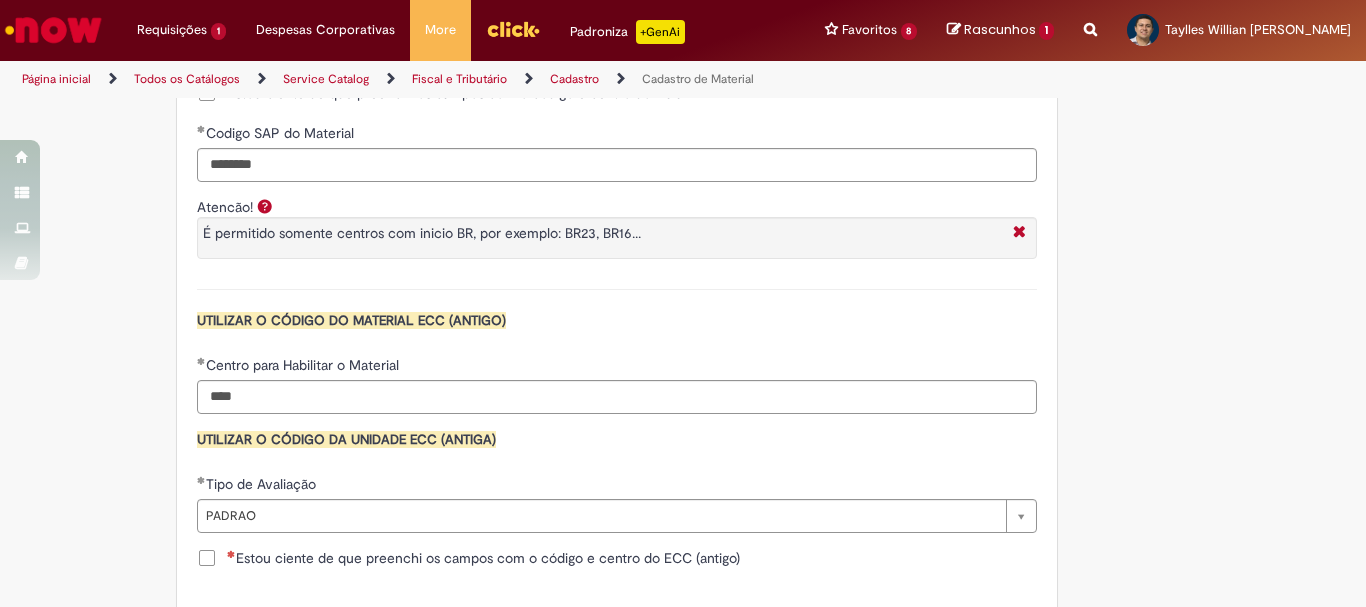 click on "**********" at bounding box center [617, 5] 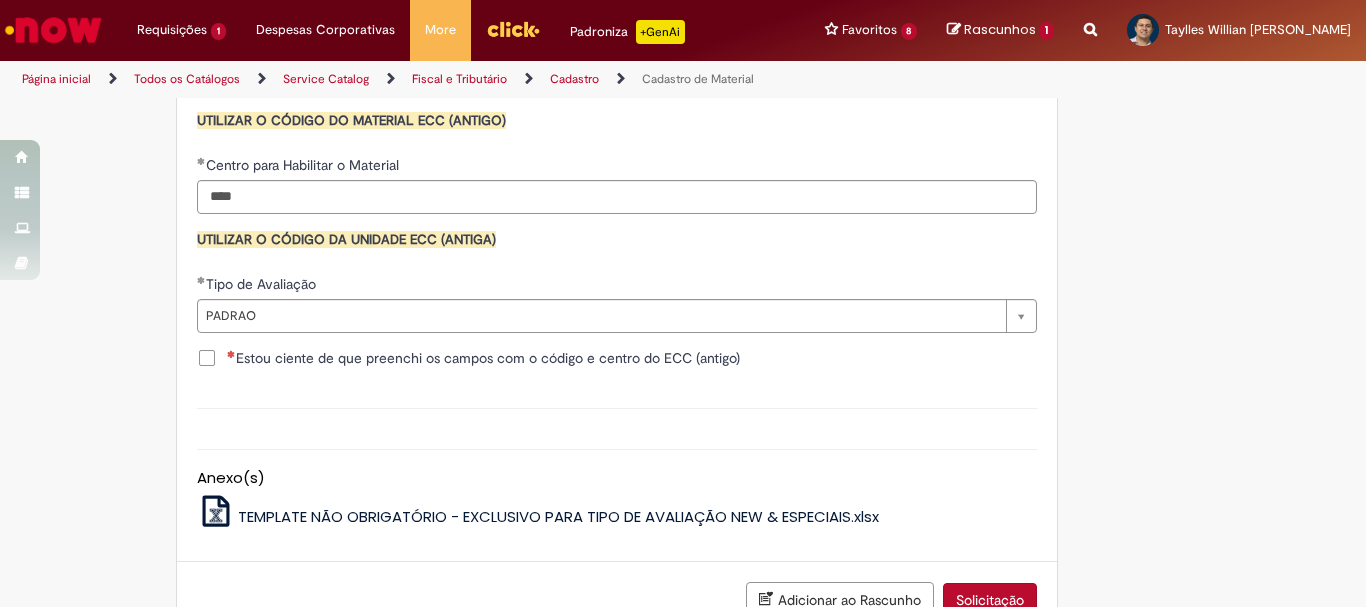 click on "Estou ciente de que preenchi os campos com o código e centro do ECC  (antigo)" at bounding box center (483, 358) 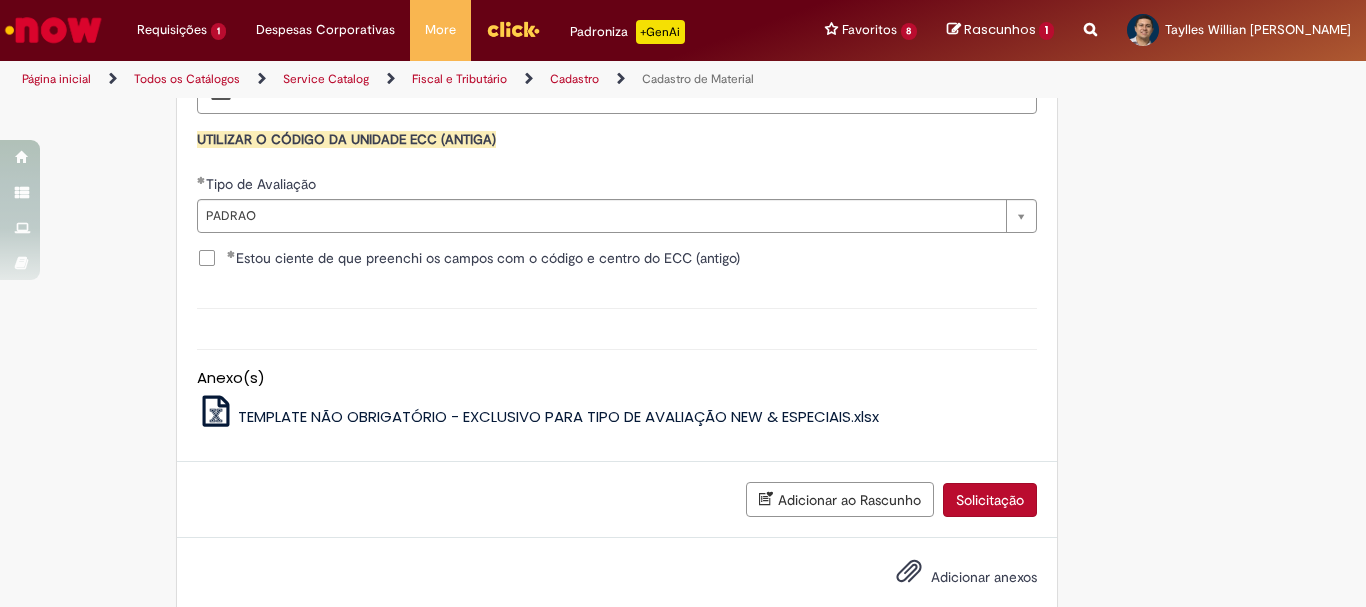 click on "Solicitação" at bounding box center [990, 500] 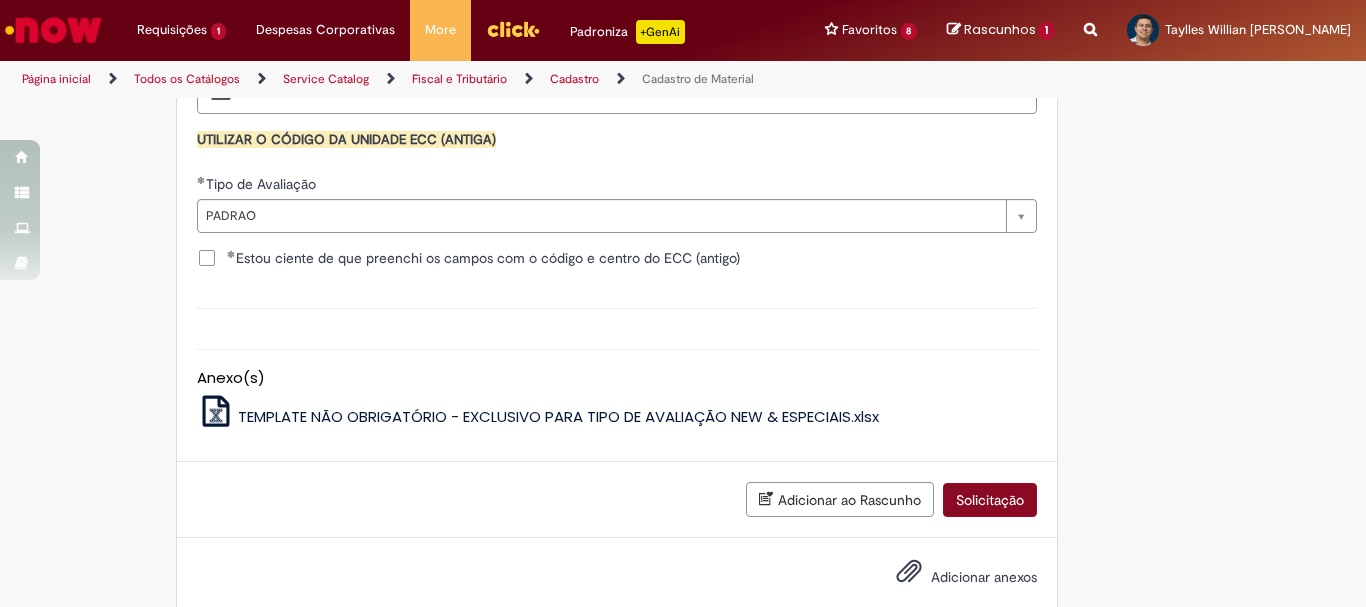 scroll, scrollTop: 2095, scrollLeft: 0, axis: vertical 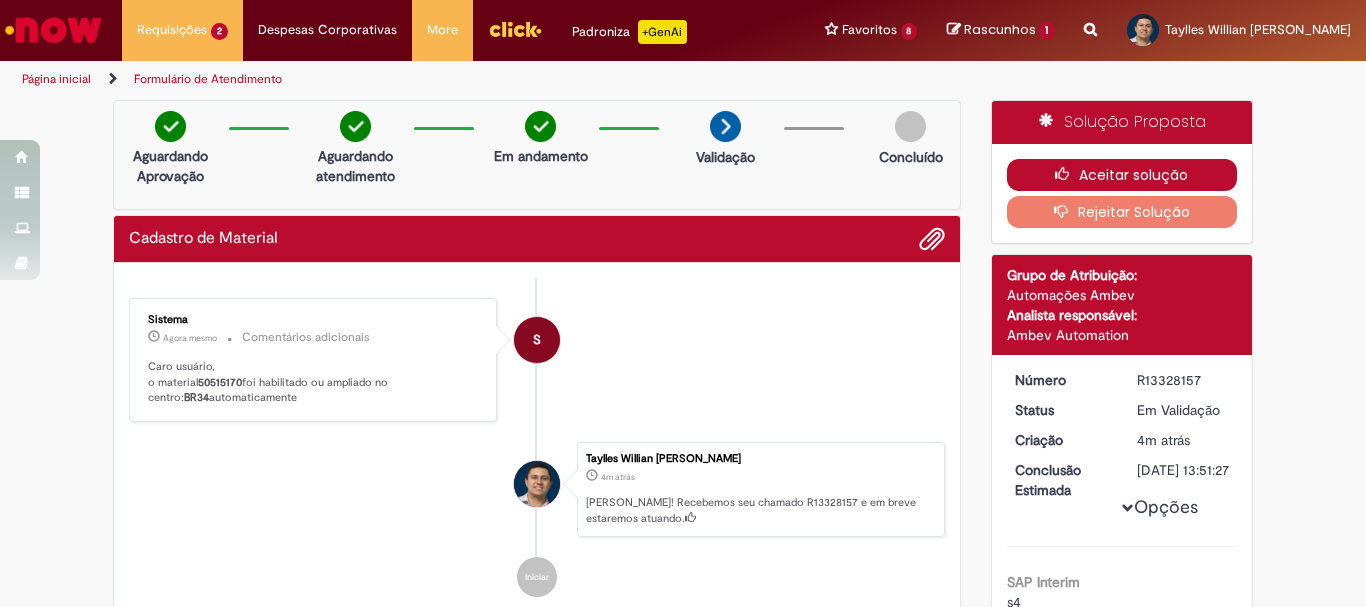 click on "Aceitar solução" at bounding box center [1122, 175] 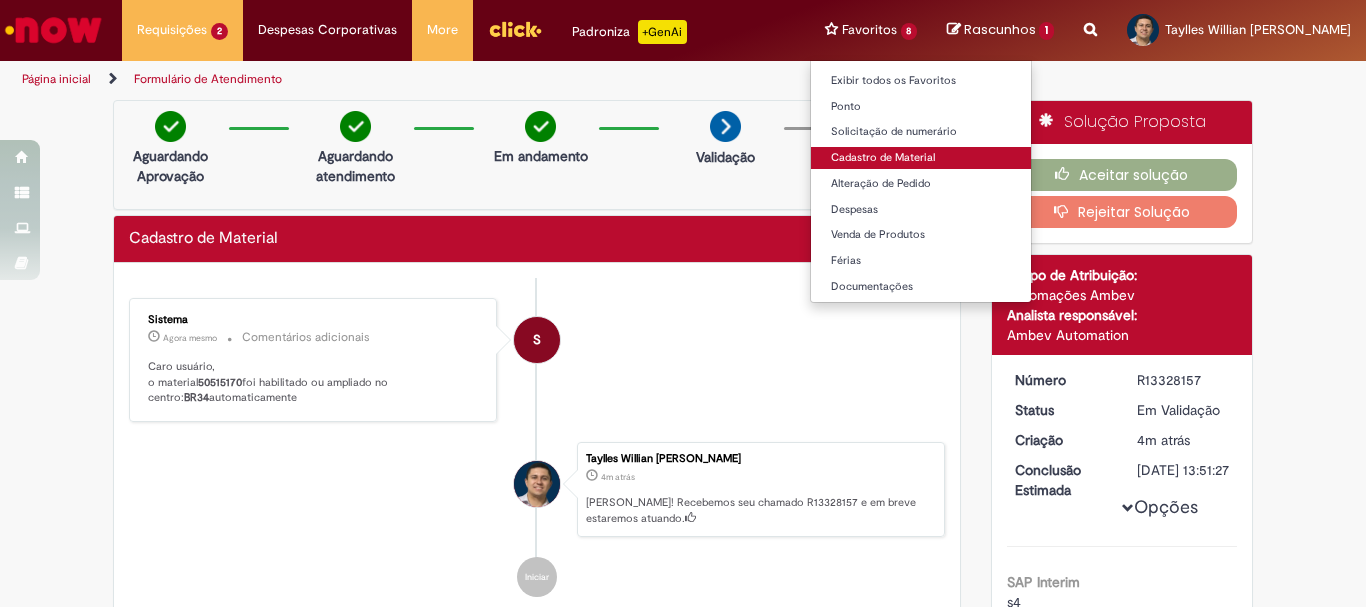 click on "Cadastro de Material" at bounding box center (921, 158) 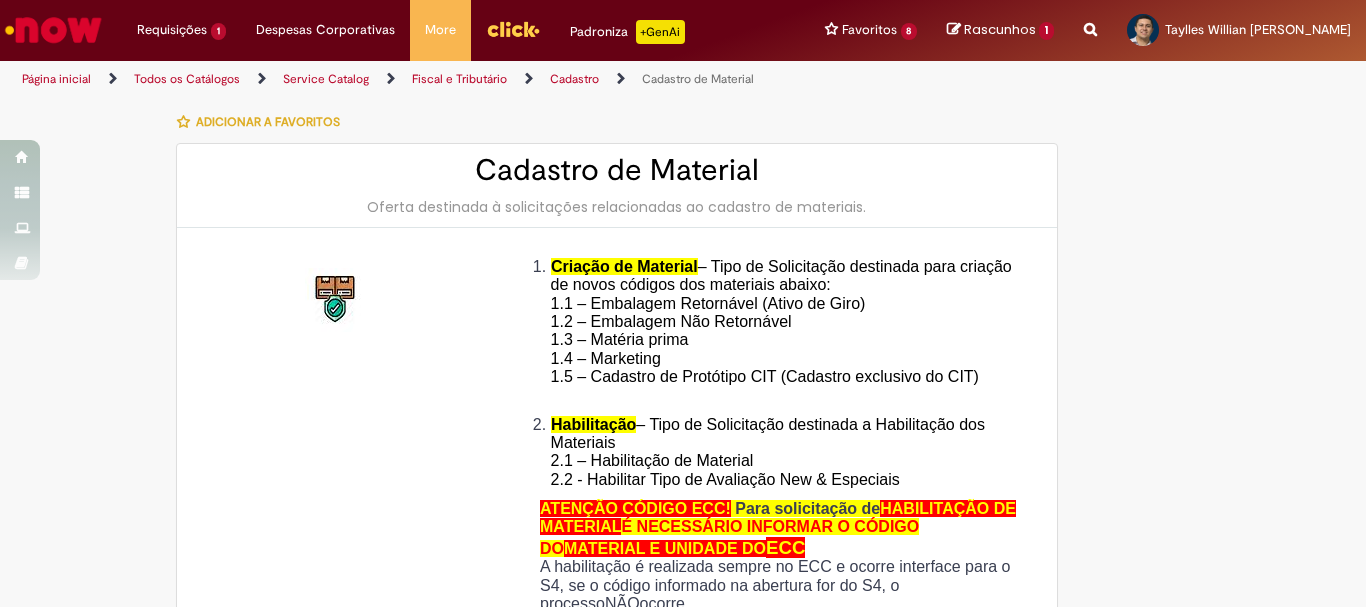 type on "********" 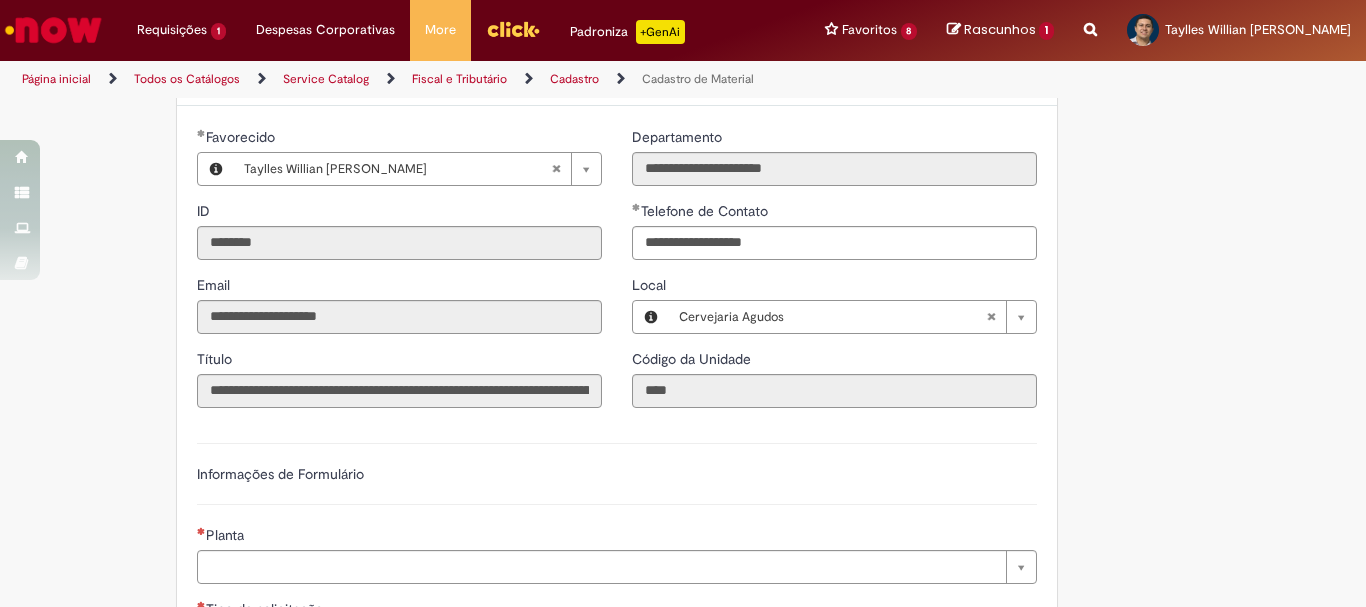 scroll, scrollTop: 1000, scrollLeft: 0, axis: vertical 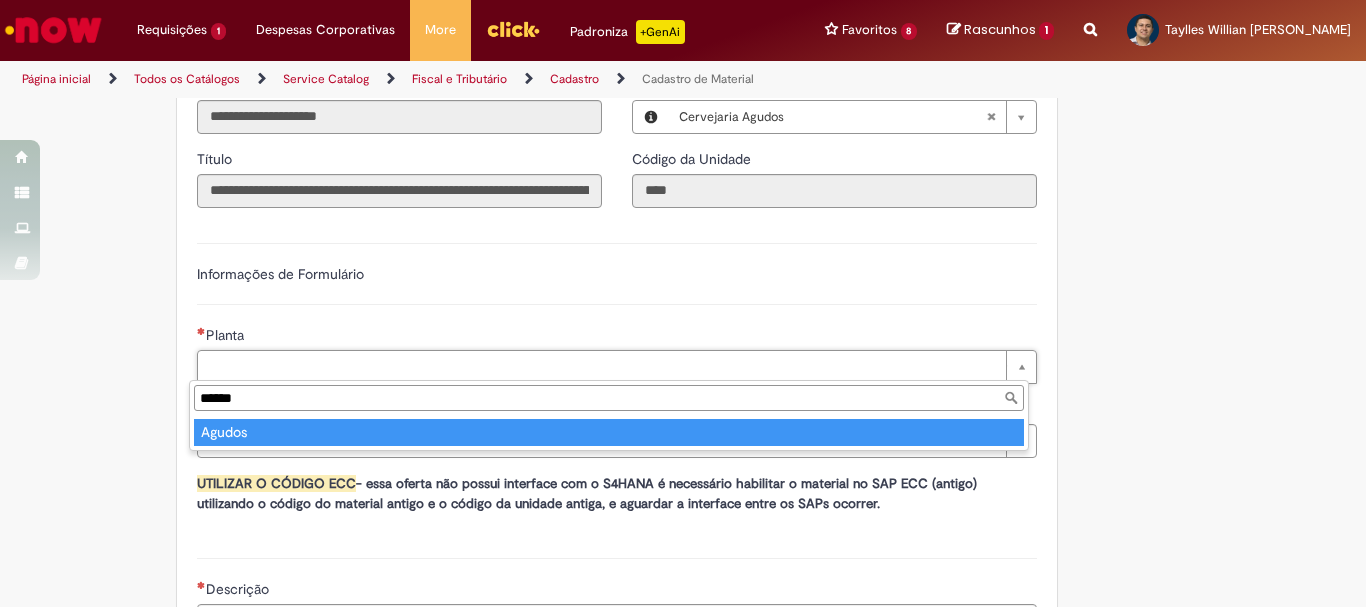 type on "******" 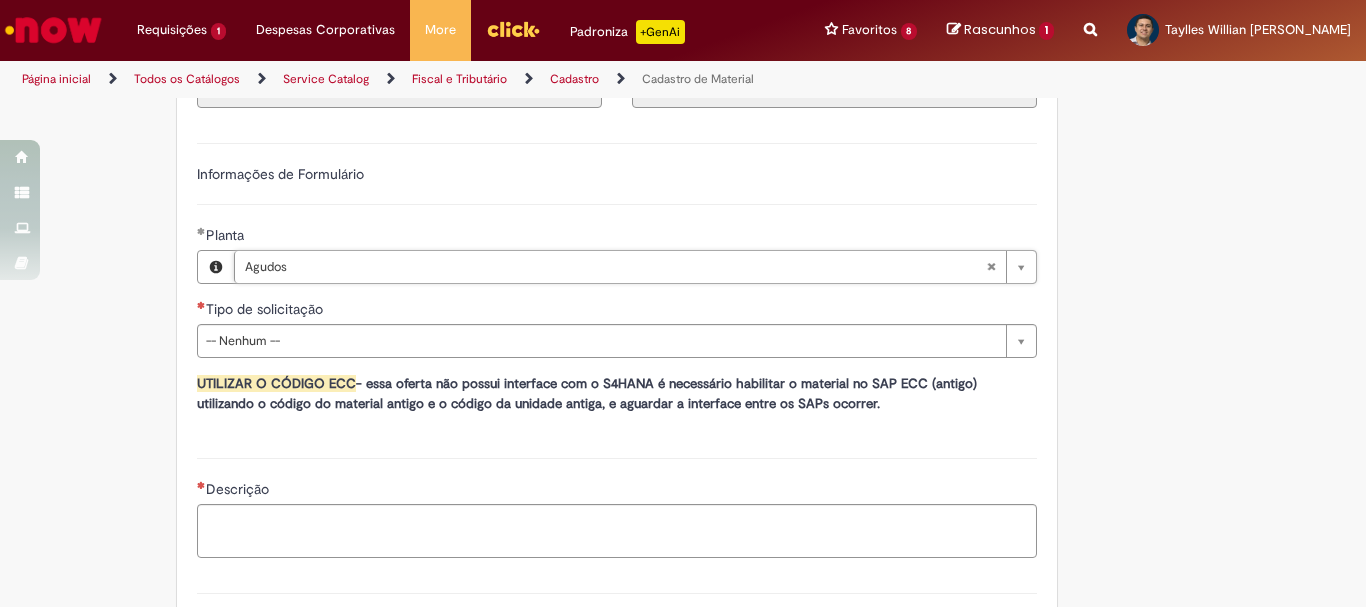 scroll, scrollTop: 1200, scrollLeft: 0, axis: vertical 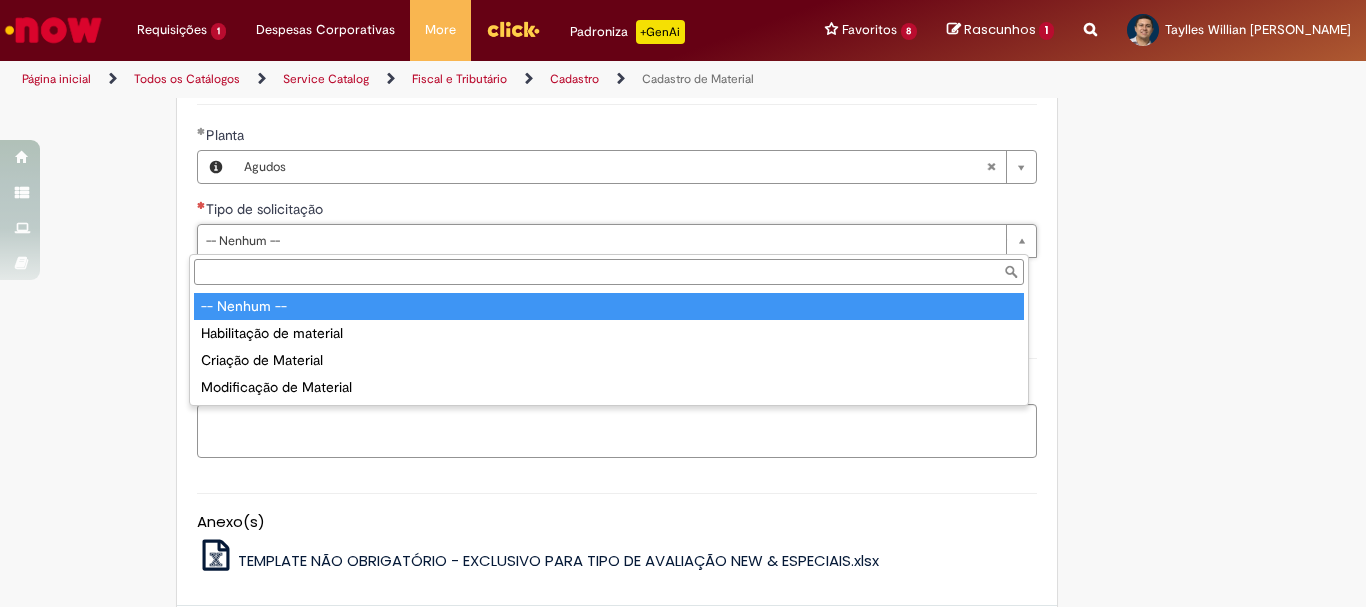 type on "**********" 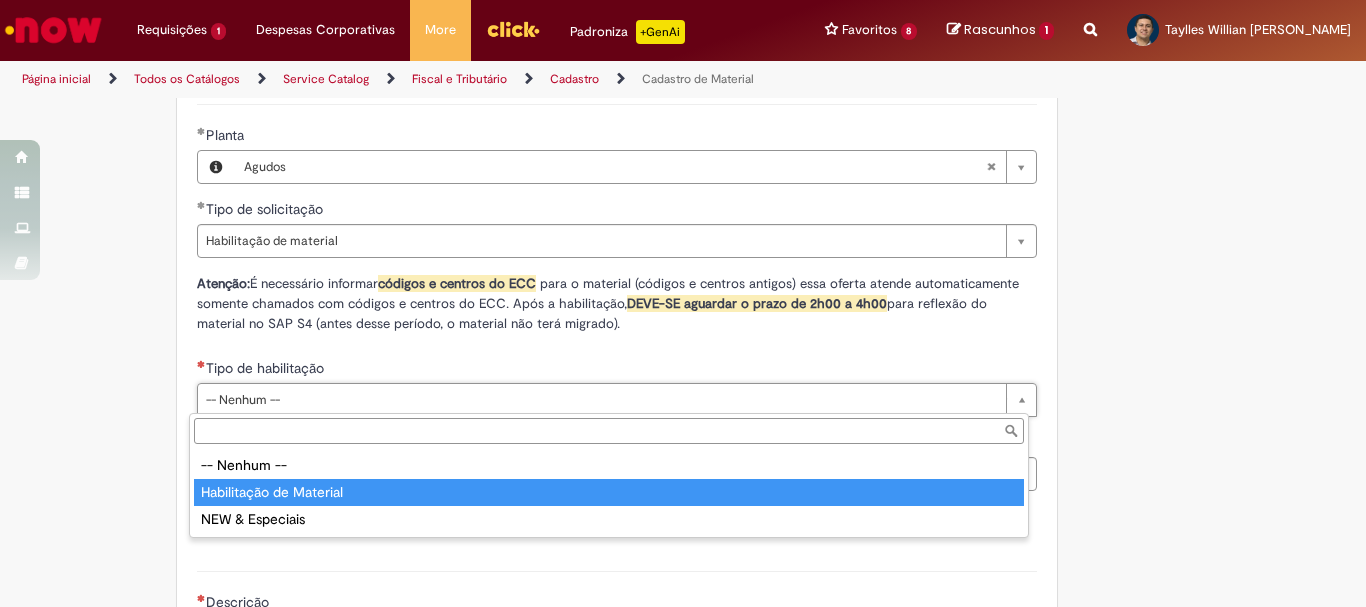 type on "**********" 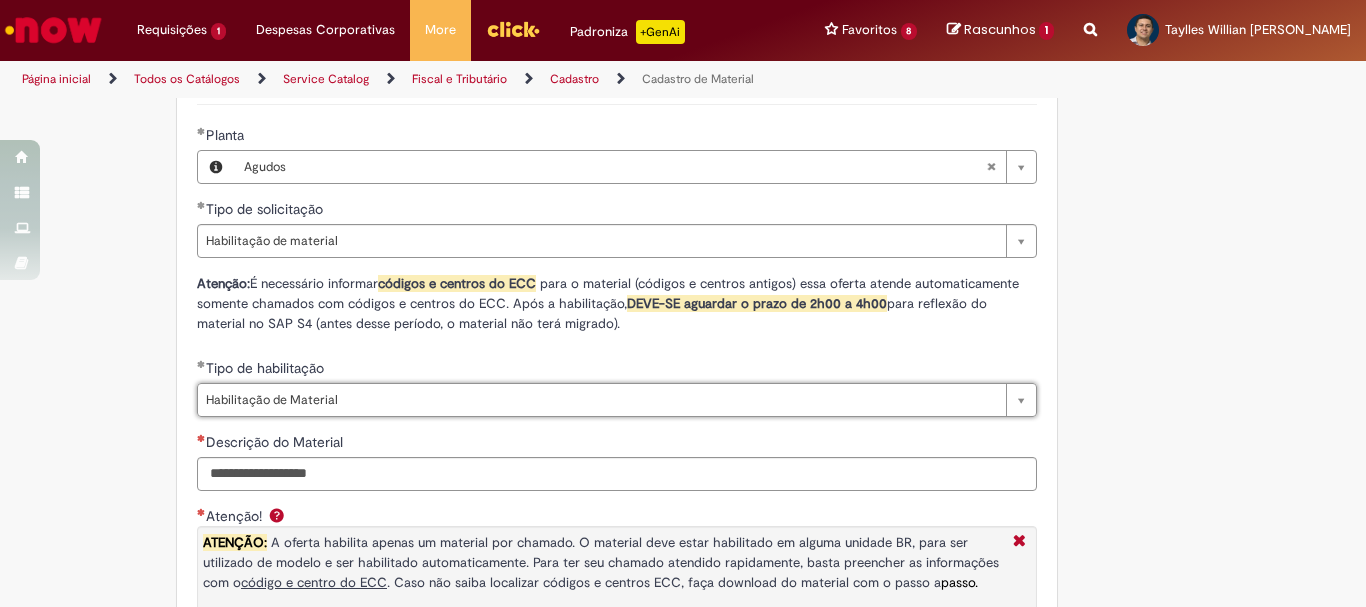scroll, scrollTop: 1400, scrollLeft: 0, axis: vertical 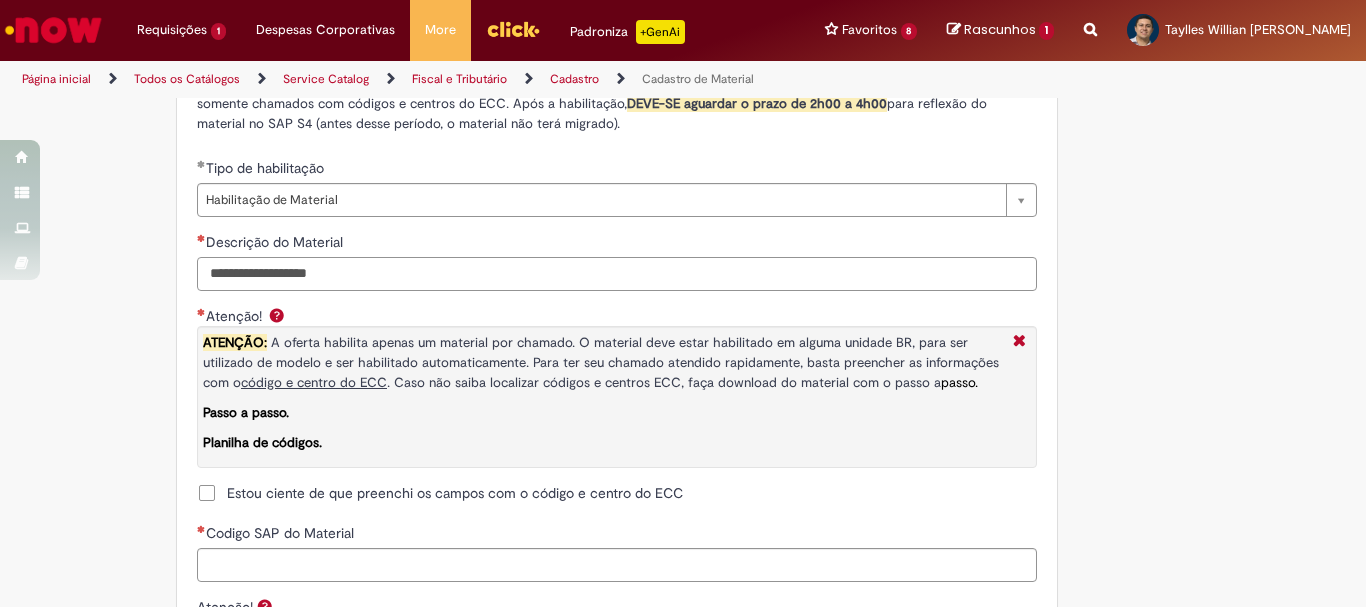click on "Descrição do Material" at bounding box center [617, 274] 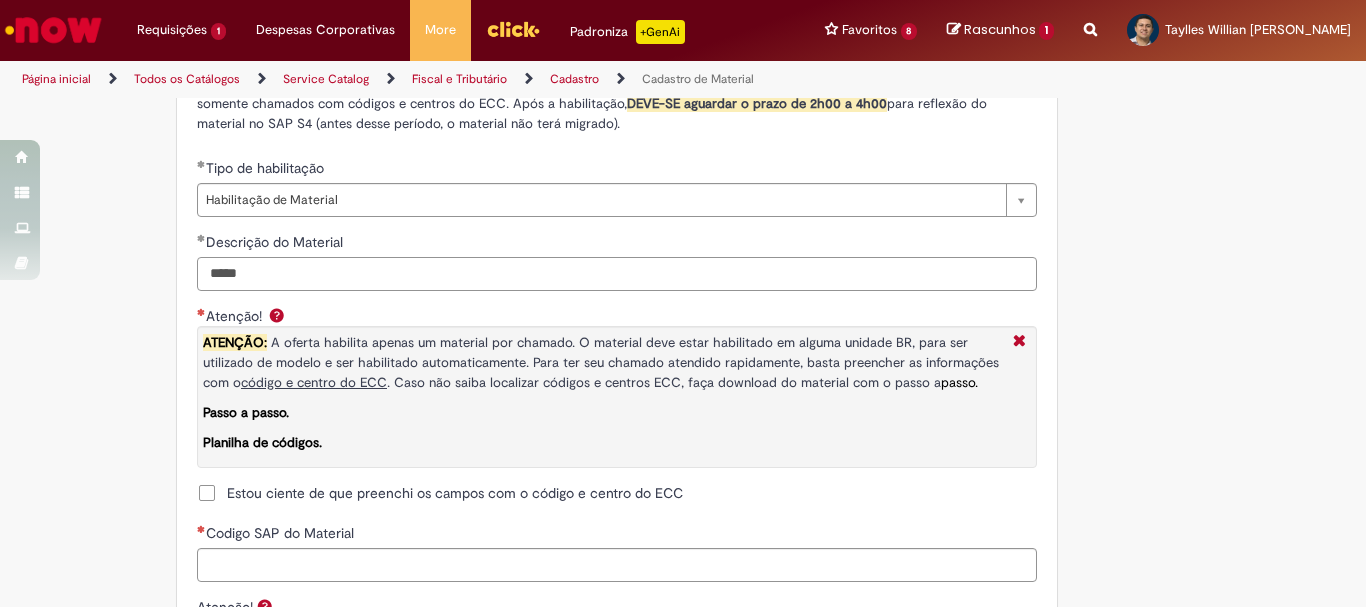 scroll, scrollTop: 1500, scrollLeft: 0, axis: vertical 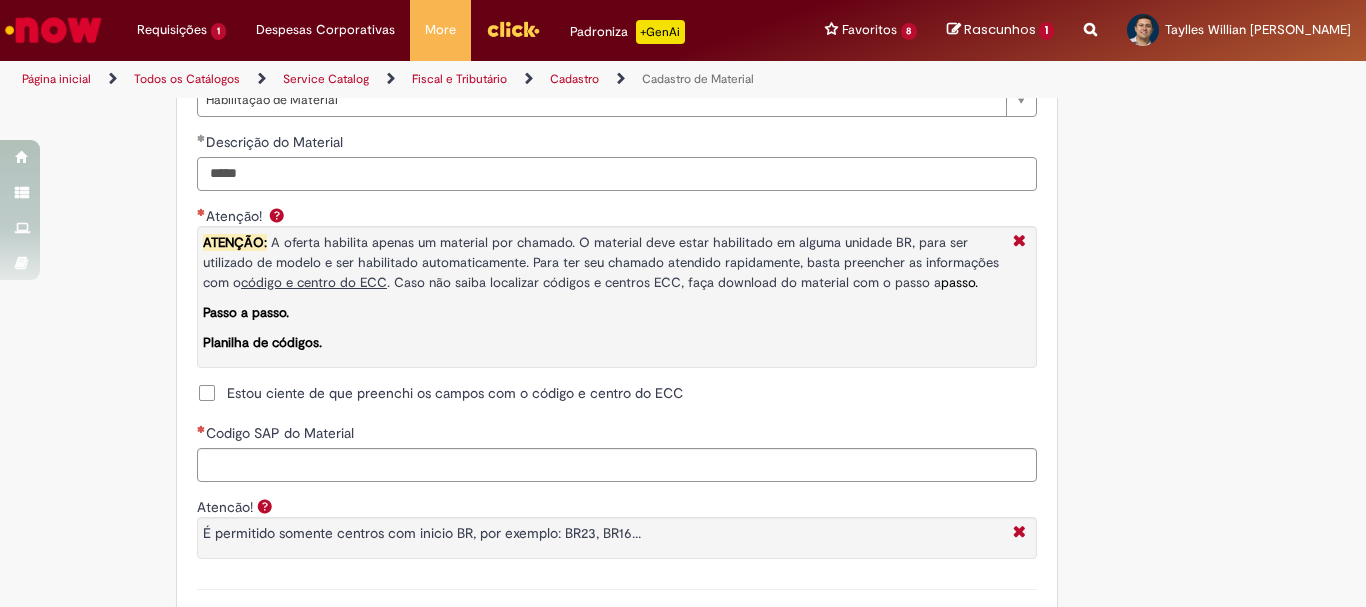 type on "*****" 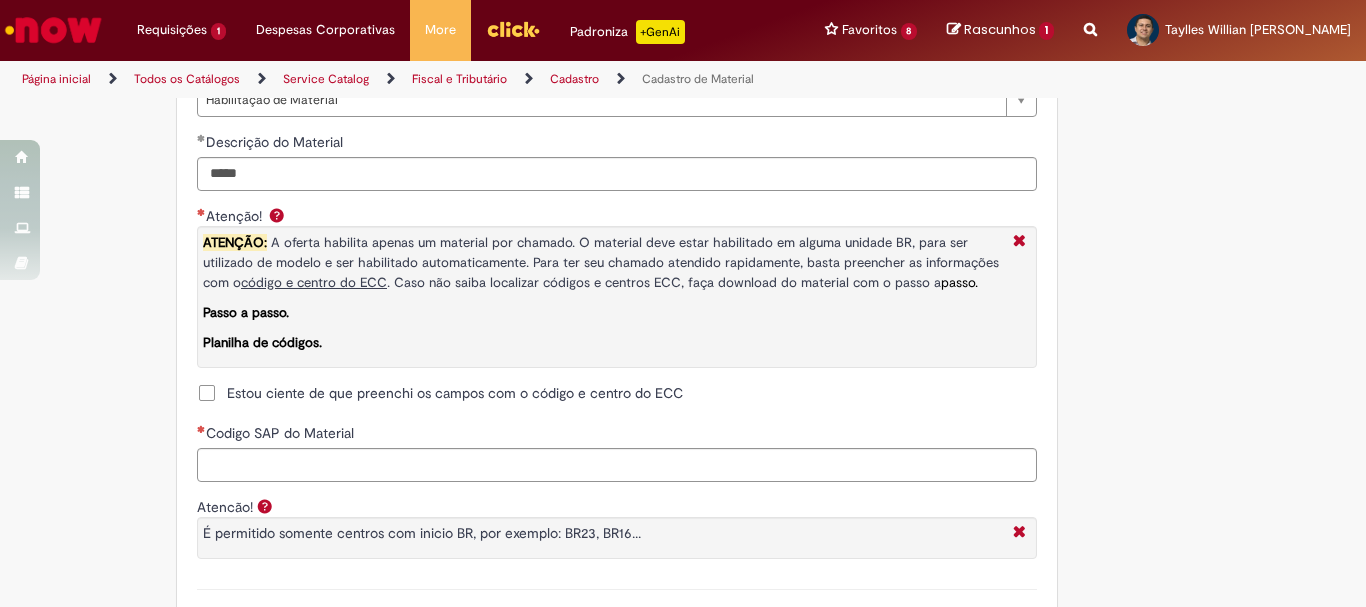 click on "Estou ciente de que preenchi os campos com o código e centro do ECC" at bounding box center (455, 393) 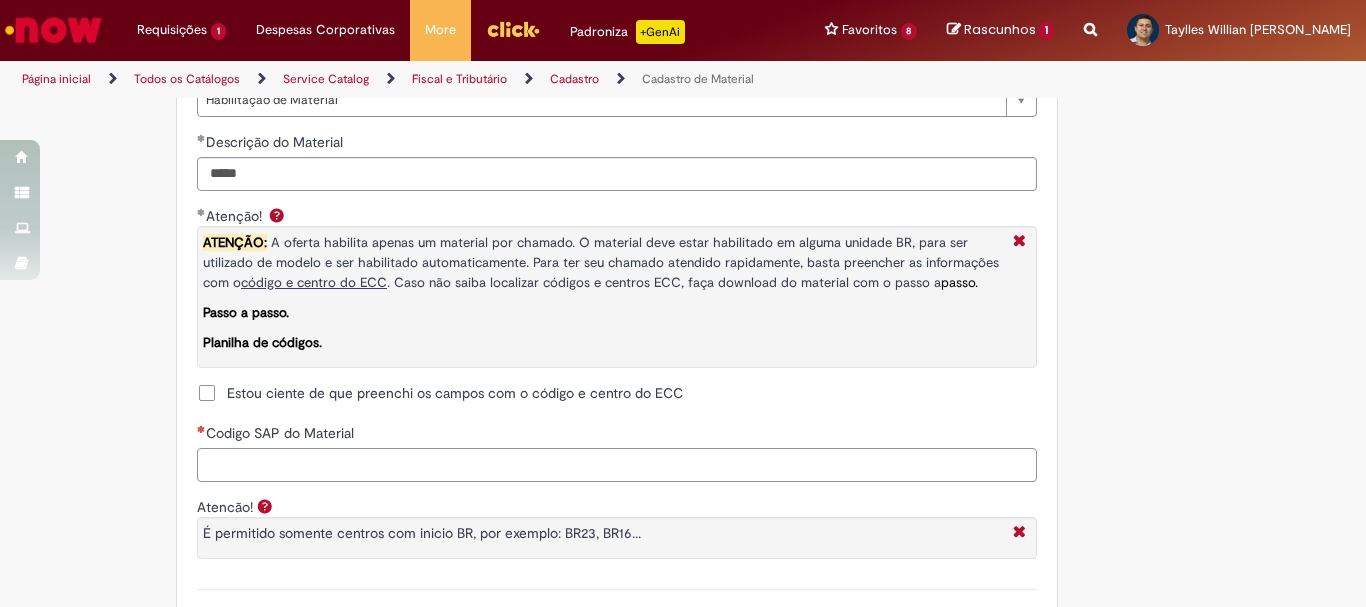 click on "Codigo SAP do Material" at bounding box center (617, 465) 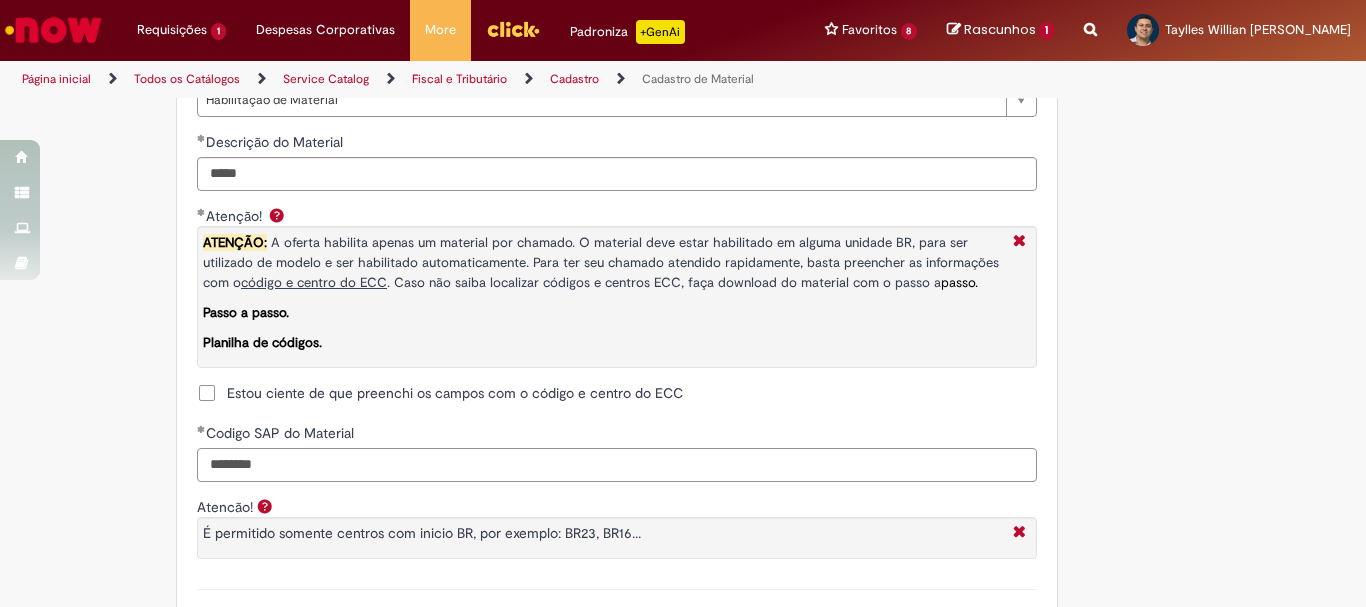 type on "********" 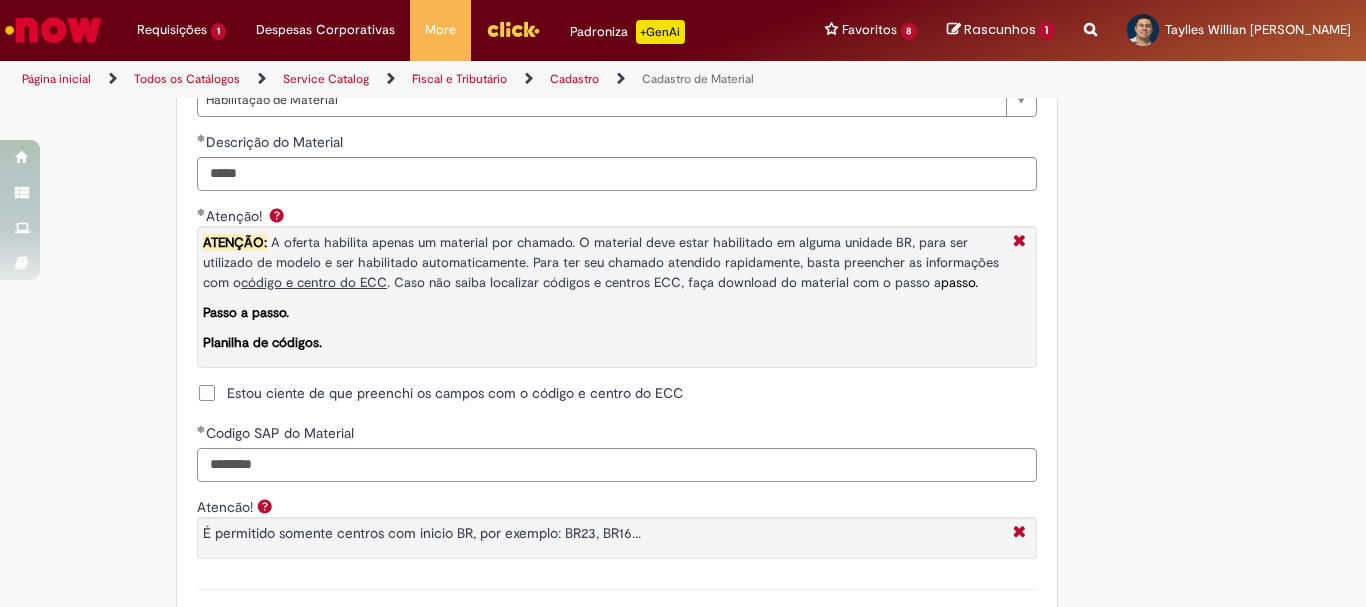scroll, scrollTop: 1800, scrollLeft: 0, axis: vertical 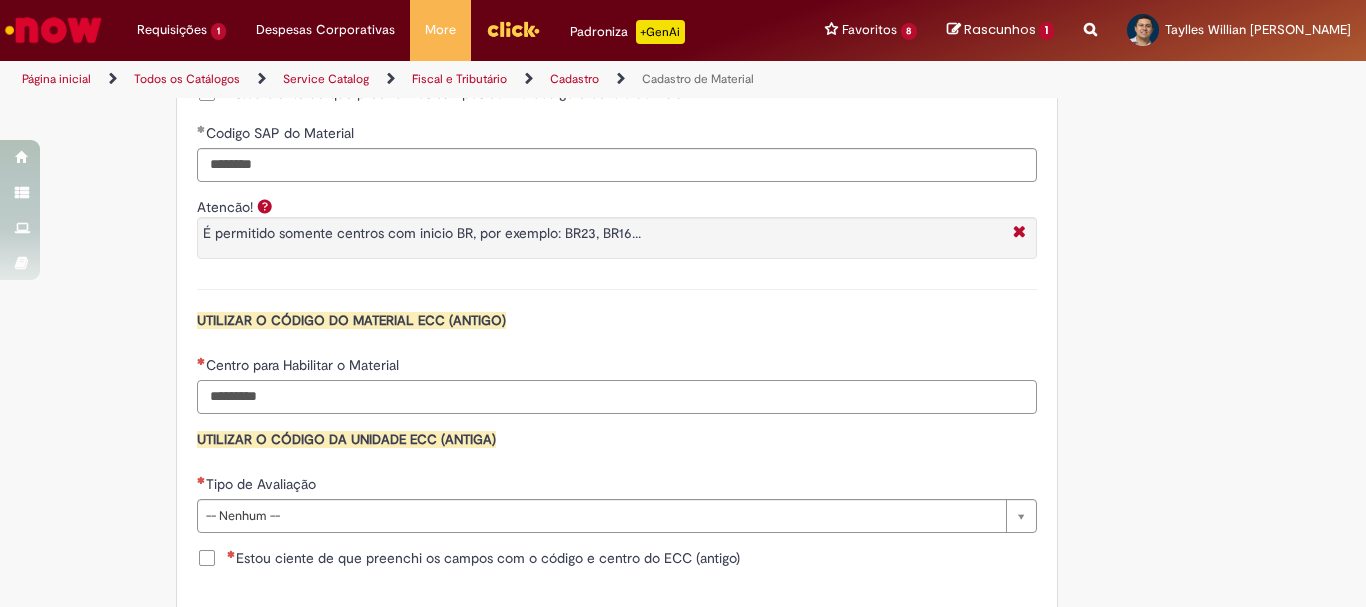 click on "Centro para Habilitar o Material" at bounding box center [617, 397] 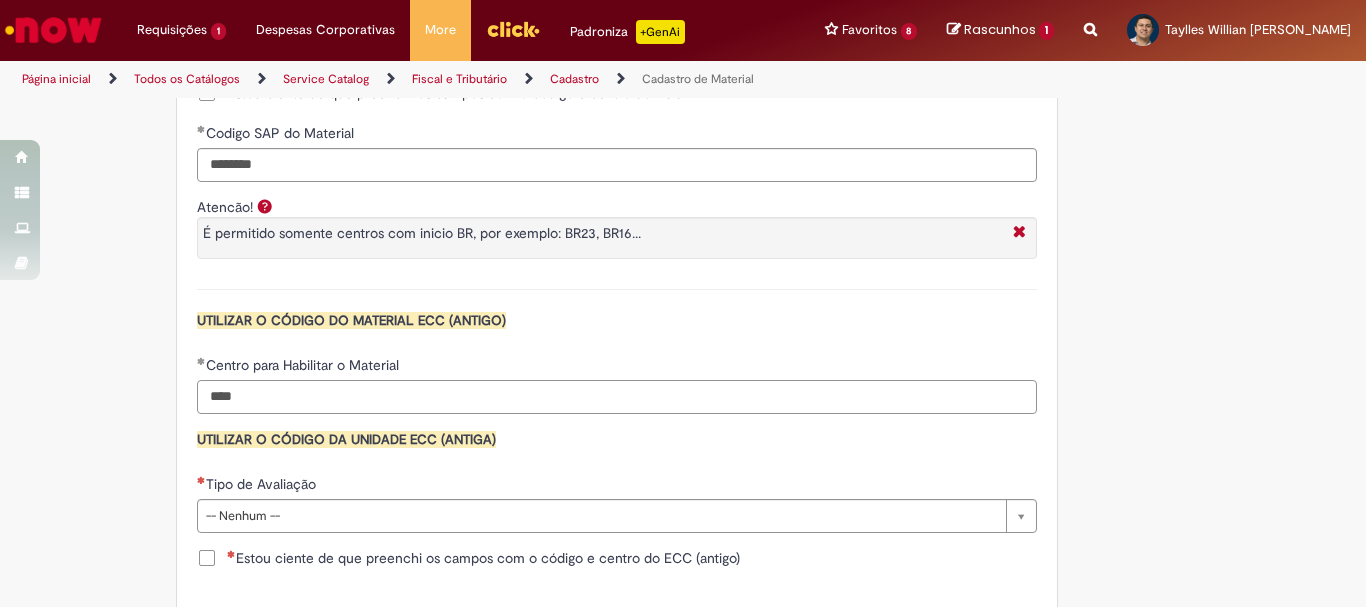 type on "****" 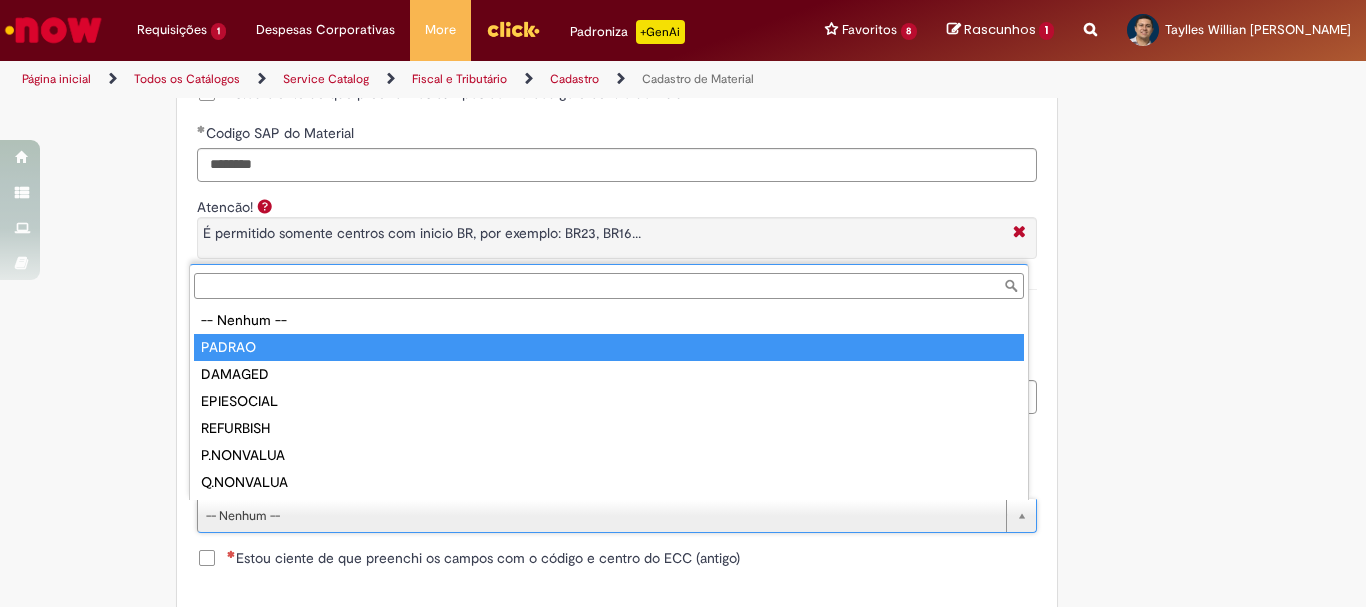 type on "******" 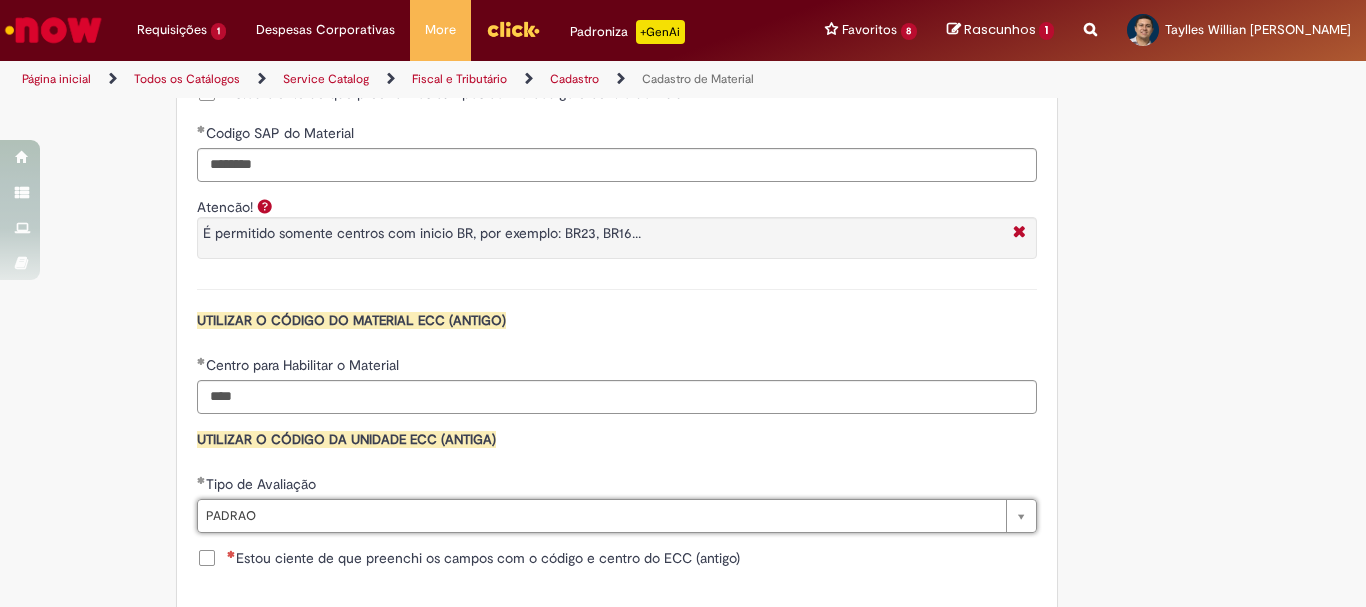 click on "Estou ciente de que preenchi os campos com o código e centro do ECC  (antigo)" at bounding box center (483, 558) 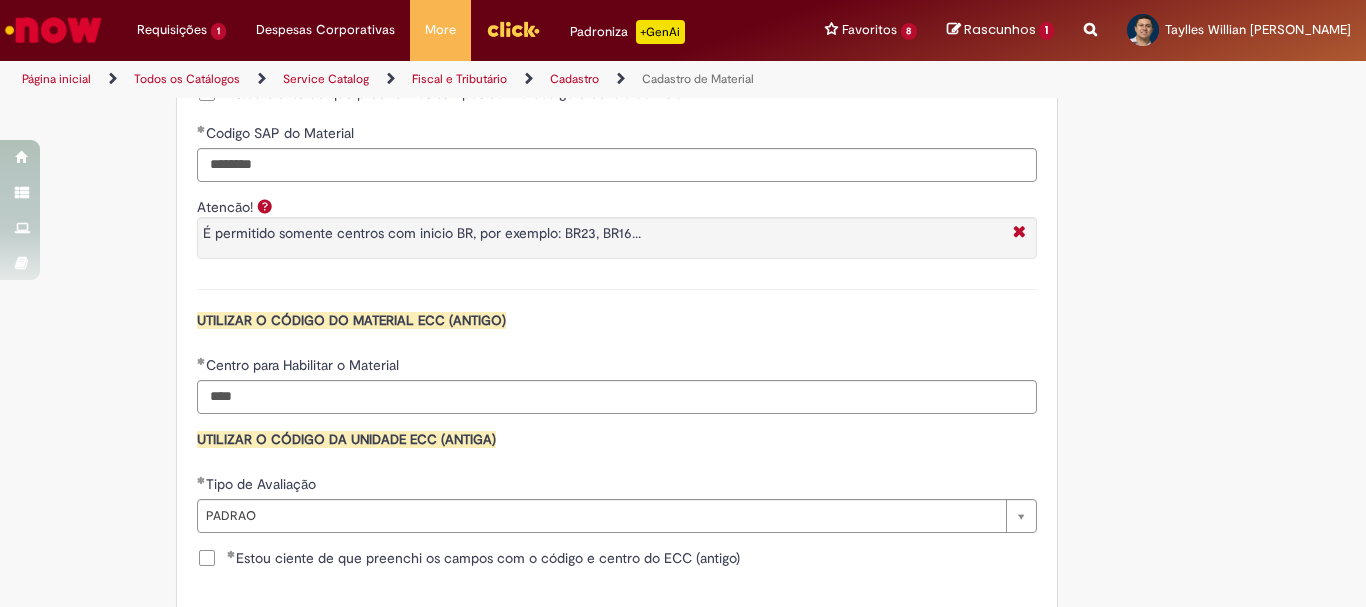 scroll, scrollTop: 2000, scrollLeft: 0, axis: vertical 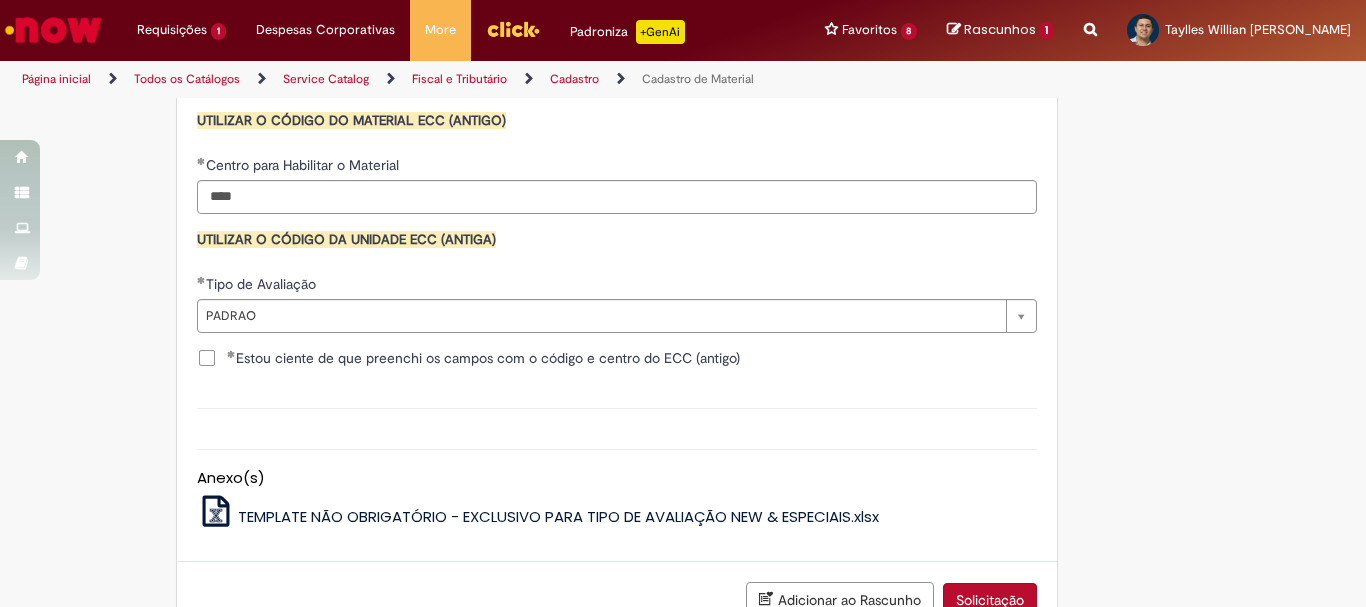 click on "Solicitação" at bounding box center (990, 600) 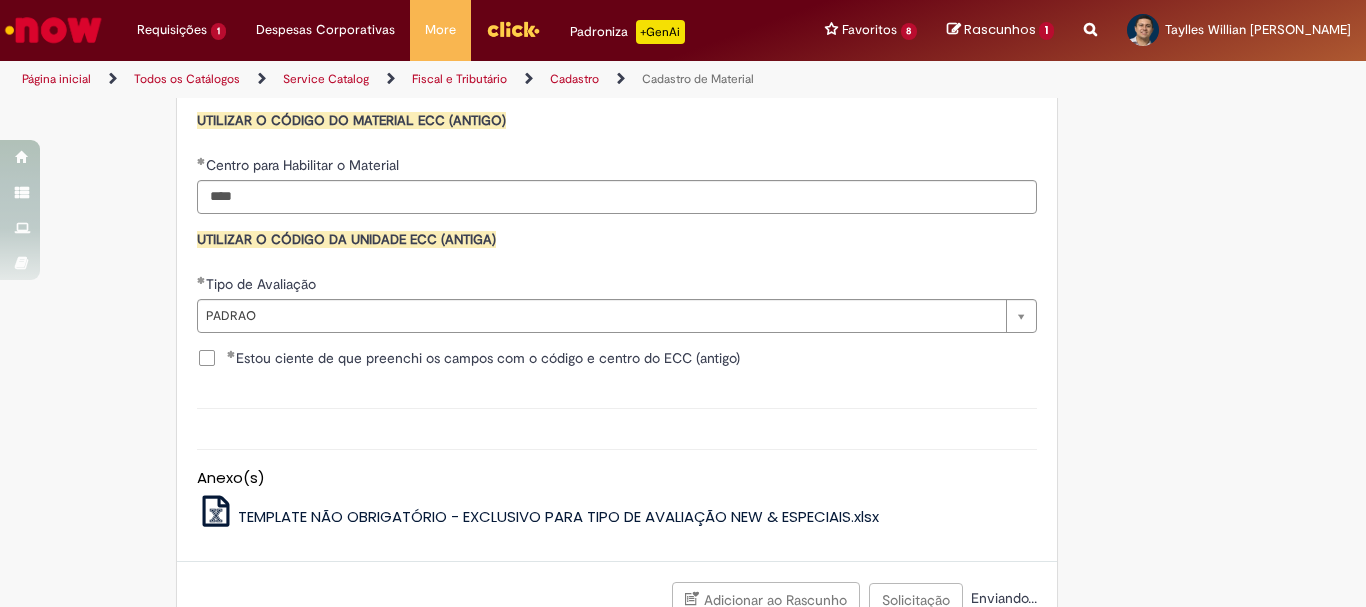 scroll, scrollTop: 2010, scrollLeft: 0, axis: vertical 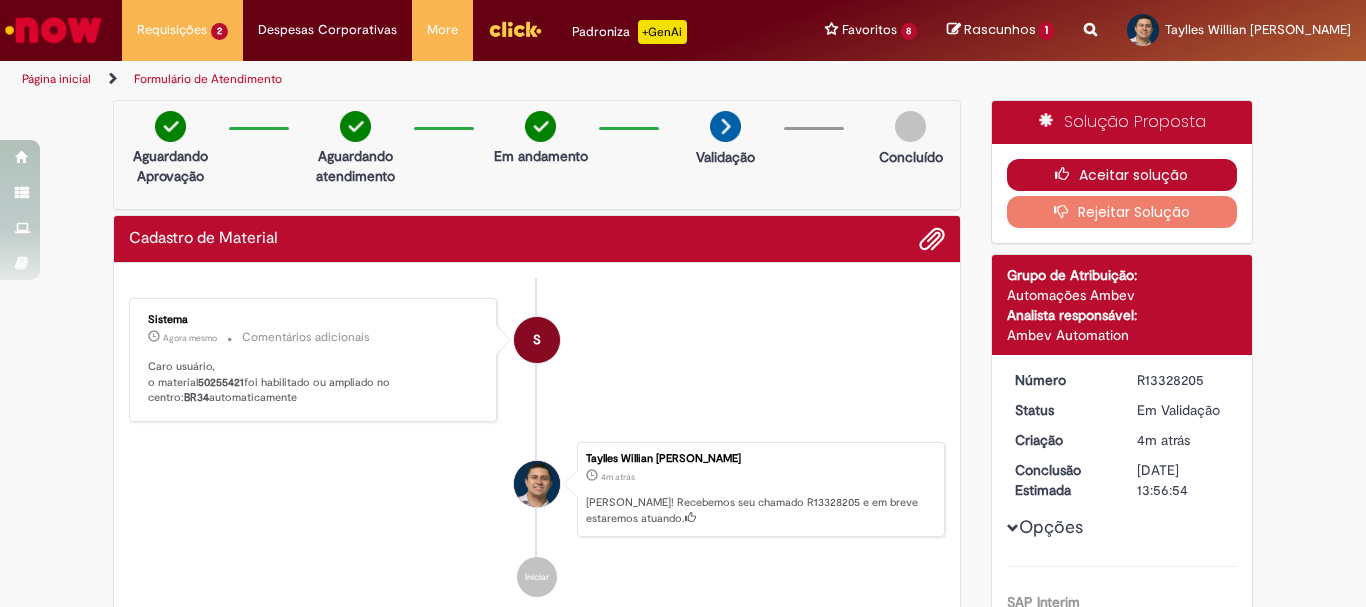 click on "Aceitar solução" at bounding box center (1122, 175) 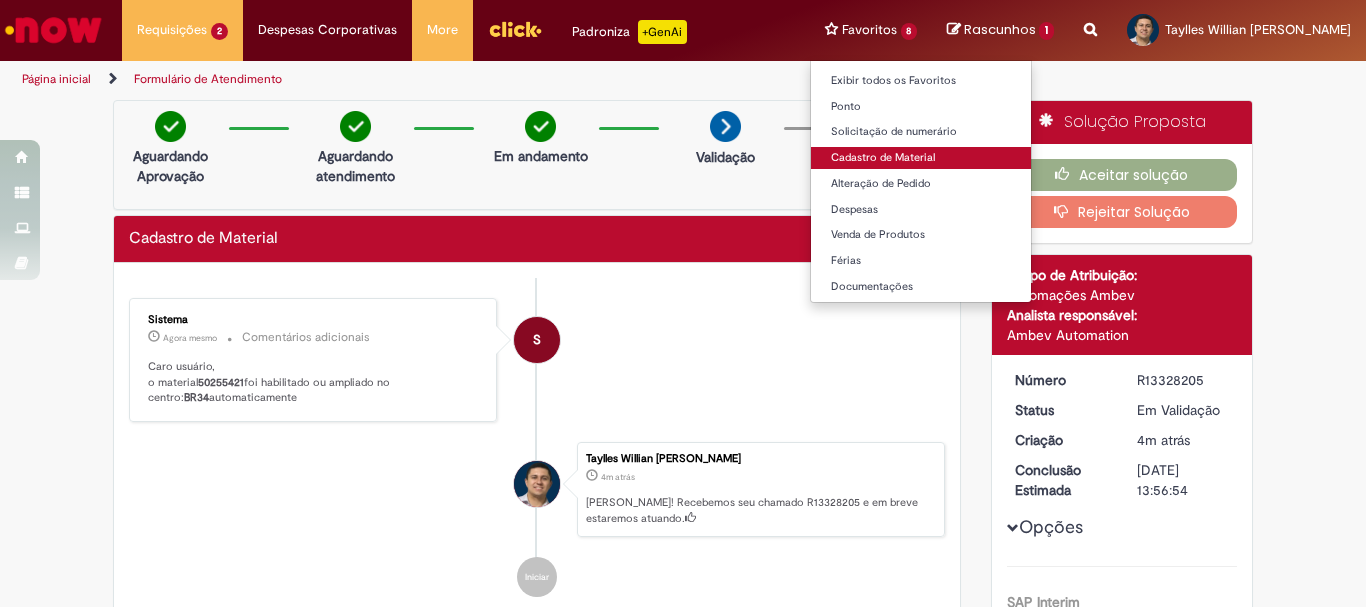 click on "Cadastro de Material" at bounding box center (921, 158) 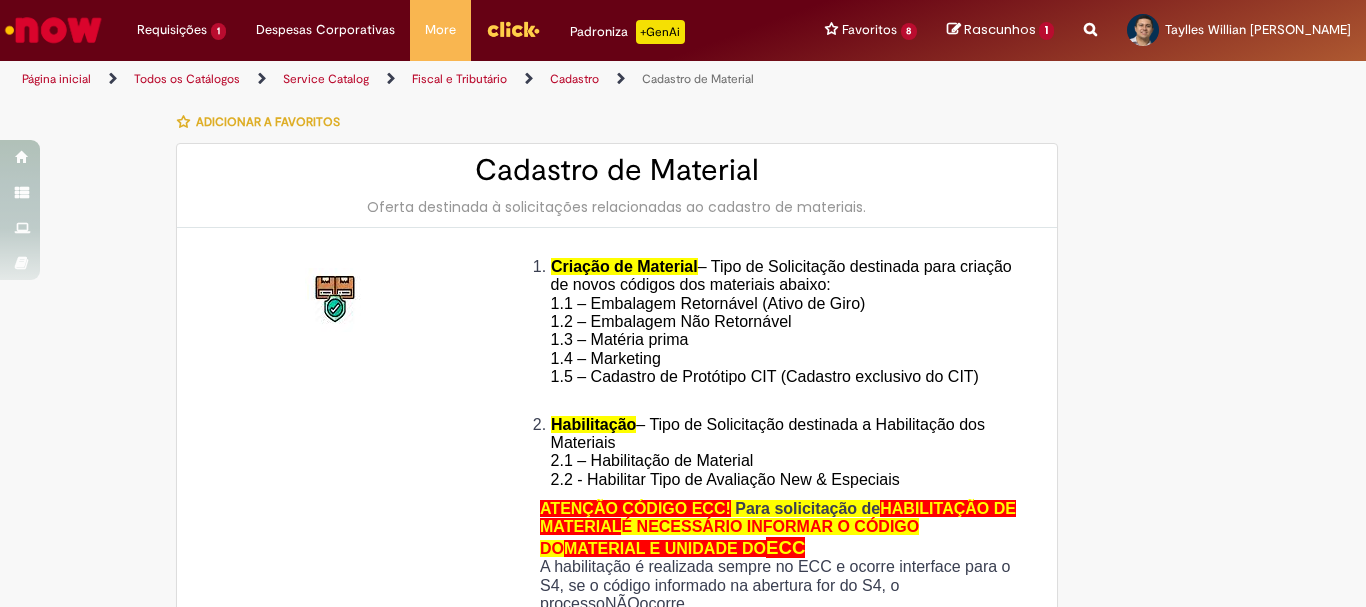 type on "********" 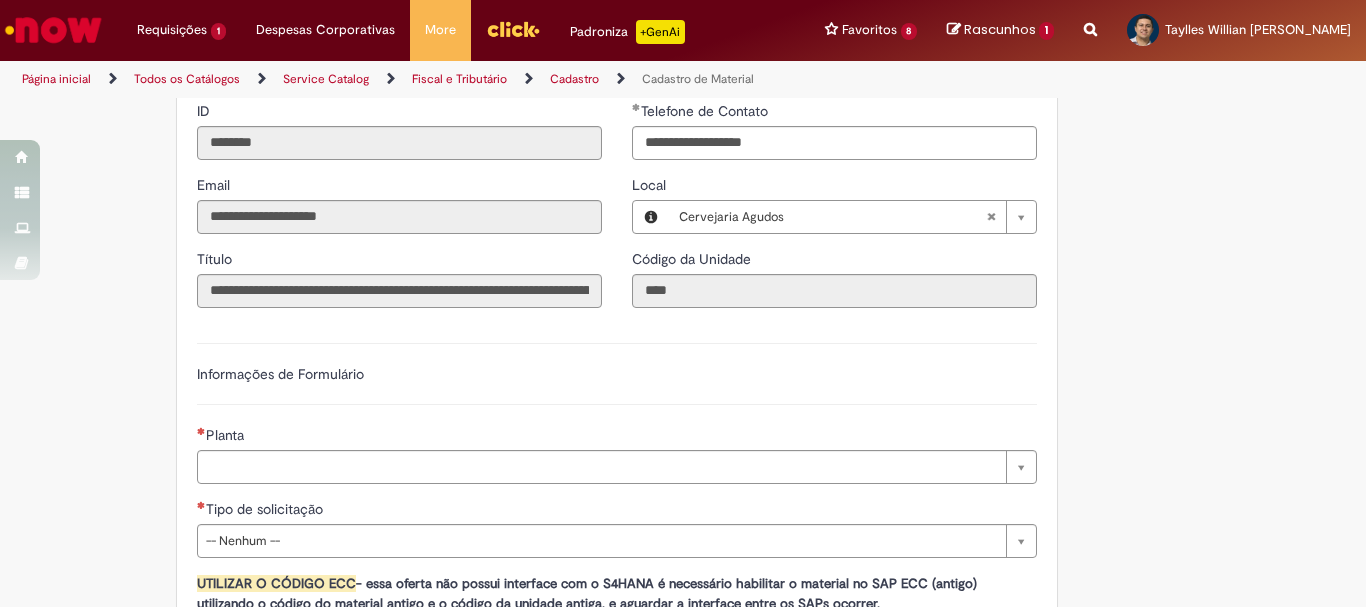 scroll, scrollTop: 1000, scrollLeft: 0, axis: vertical 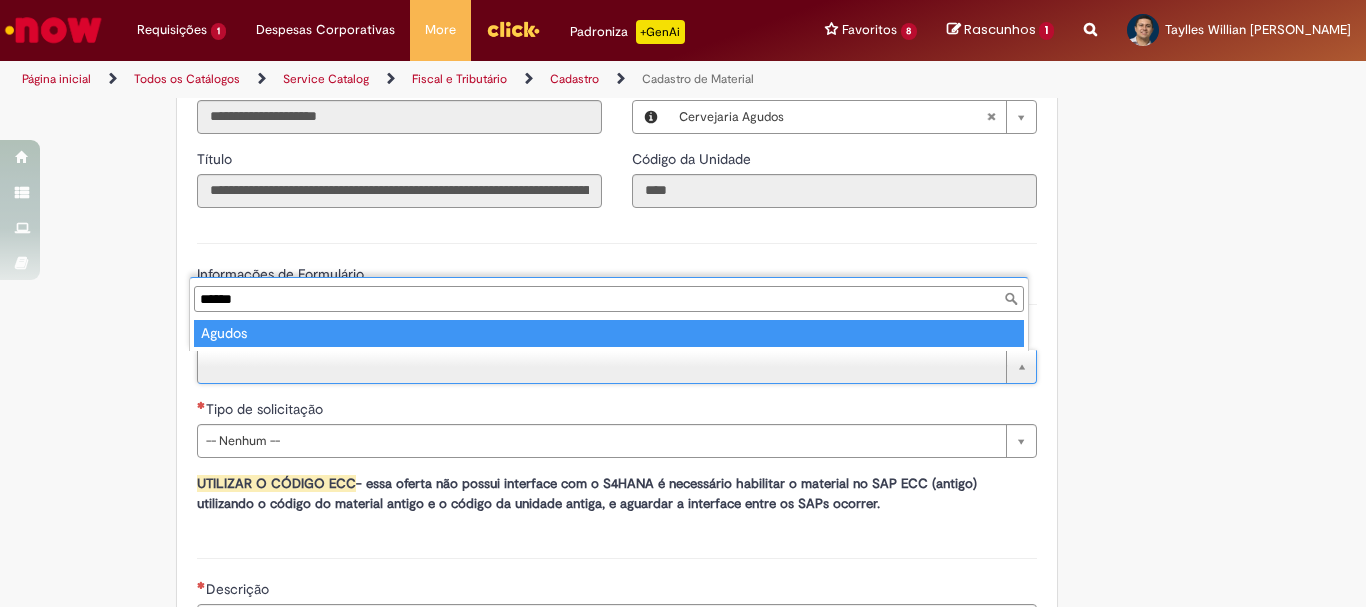 type on "******" 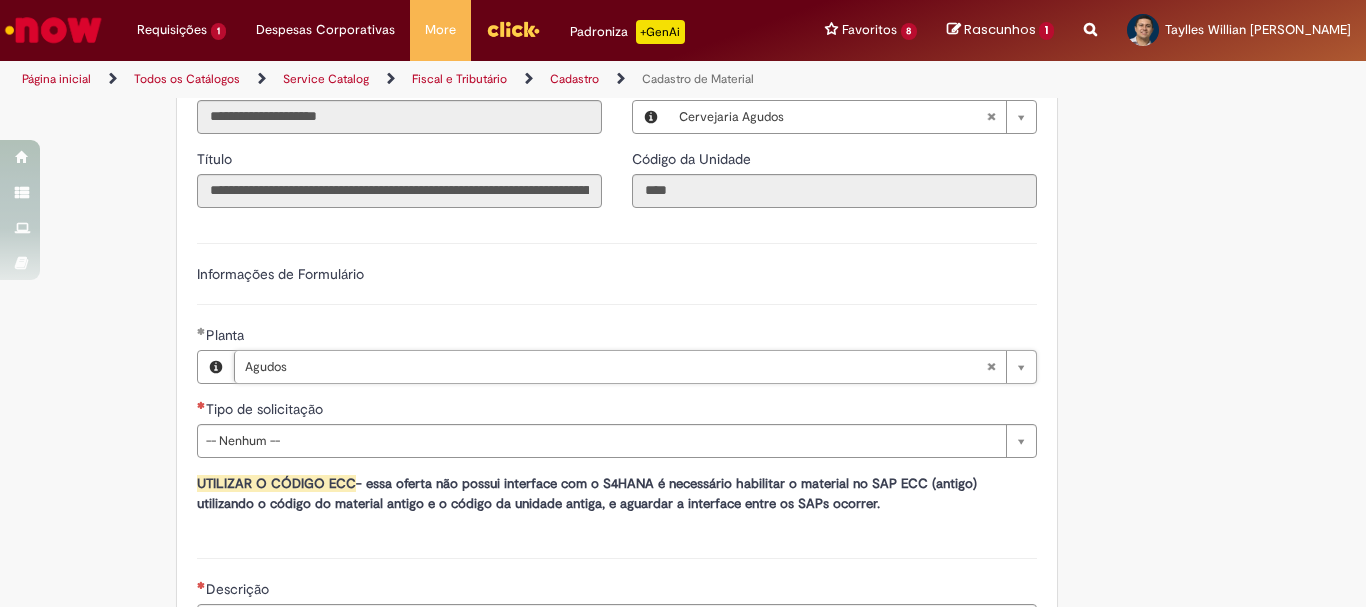 click on "Adicionar a Favoritos
Cadastro de Material
Oferta destinada à solicitações relacionadas ao cadastro de materiais.
Criação de Material  – Tipo de Solicitação destinada para criação de novos códigos dos materiais abaixo:       1.1 – Embalagem Retornável (Ativo de Giro)       1.2 – Embalagem Não Retornável        1.3 – Matéria prima       1.4 – Marketing       1.5 – Cadastro de Protótipo CIT (Cadastro exclusivo do CIT)
Habilitação  – Tipo de Solicitação destinada a Habilitação dos Materiais       2.1 – Habilitação de Material       2.2 - Habilitar Tipo de Avaliação New & Especiais
ATENÇÃO CÓDIGO ECC!   Para solicitação de  HABILITAÇÃO DE MATERIAL  É NECESSÁRIO INFORMAR O CÓDIGO DO  MATERIAL E UNIDADE DO  ECC
NÃO  ocorre.
ATENÇÃO INTERFACE!
Modificação" at bounding box center (585, 45) 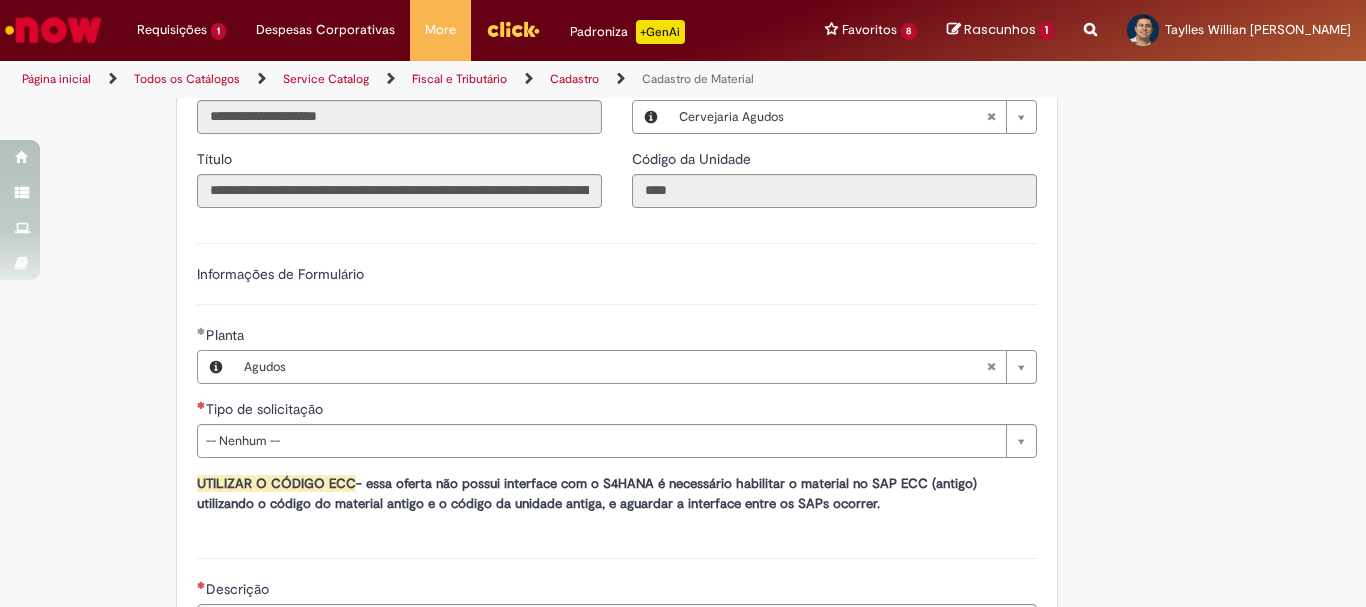 scroll, scrollTop: 1100, scrollLeft: 0, axis: vertical 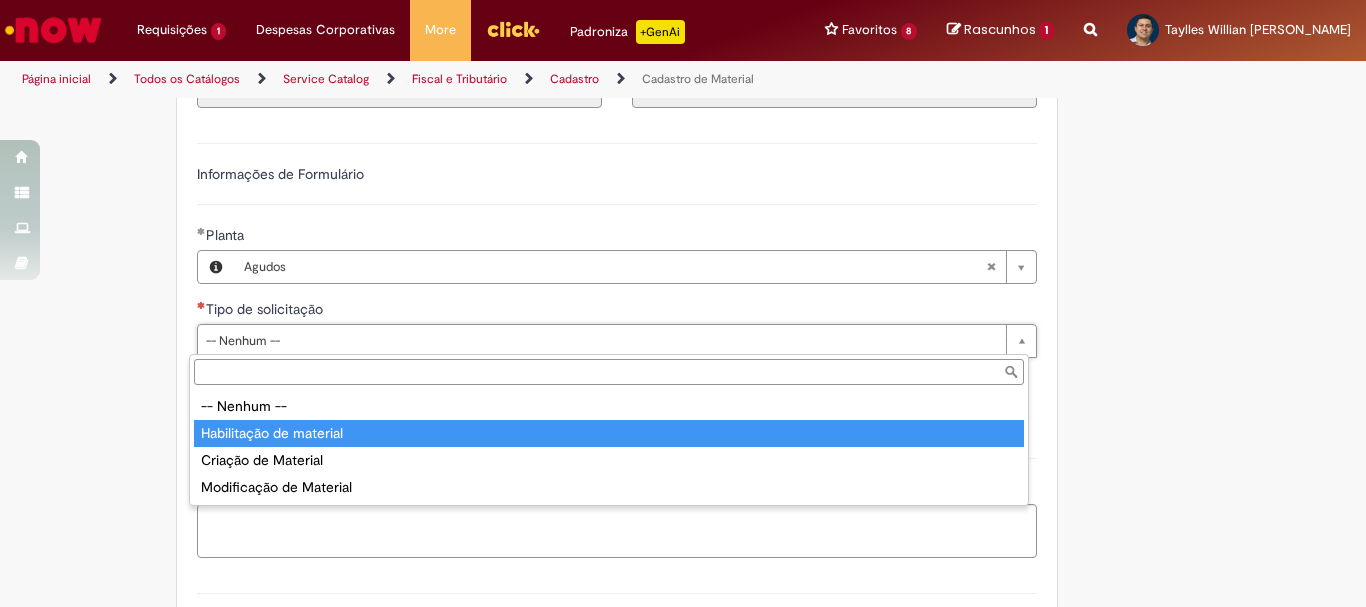type on "**********" 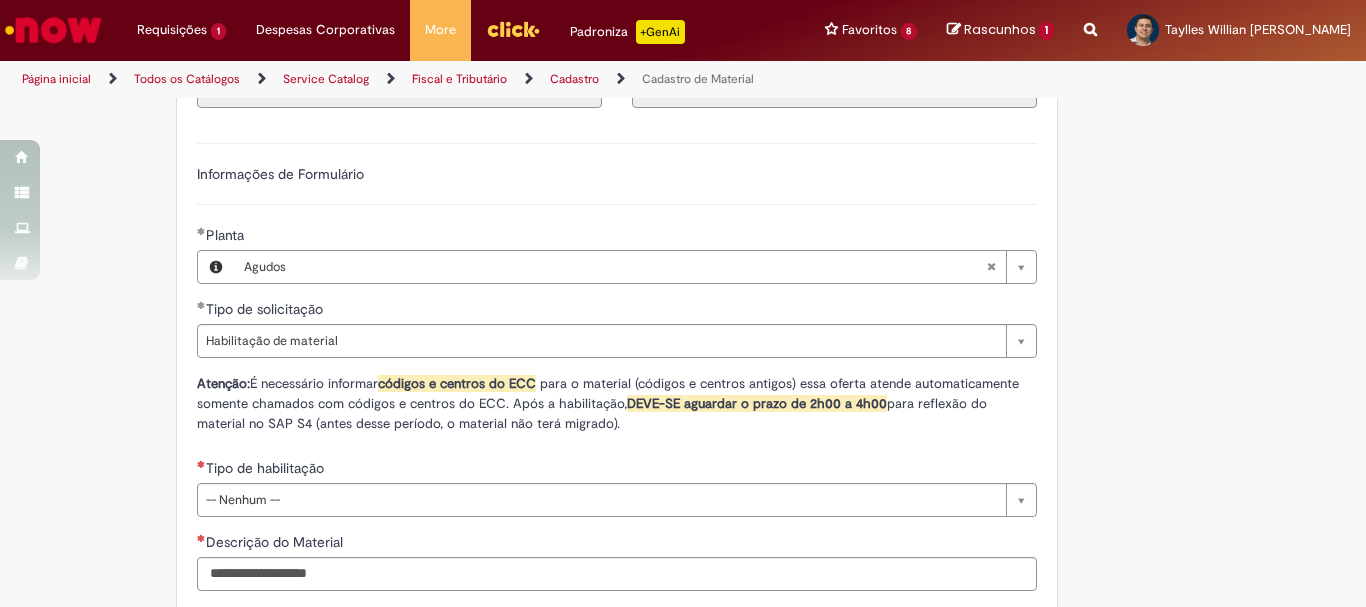 click on "Adicionar a Favoritos
Cadastro de Material
Oferta destinada à solicitações relacionadas ao cadastro de materiais.
Criação de Material  – Tipo de Solicitação destinada para criação de novos códigos dos materiais abaixo:       1.1 – Embalagem Retornável (Ativo de Giro)       1.2 – Embalagem Não Retornável        1.3 – Matéria prima       1.4 – Marketing       1.5 – Cadastro de Protótipo CIT (Cadastro exclusivo do CIT)
Habilitação  – Tipo de Solicitação destinada a Habilitação dos Materiais       2.1 – Habilitação de Material       2.2 - Habilitar Tipo de Avaliação New & Especiais
ATENÇÃO CÓDIGO ECC!   Para solicitação de  HABILITAÇÃO DE MATERIAL  É NECESSÁRIO INFORMAR O CÓDIGO DO  MATERIAL E UNIDADE DO  ECC
NÃO  ocorre.
ATENÇÃO INTERFACE!
Modificação" at bounding box center (585, 52) 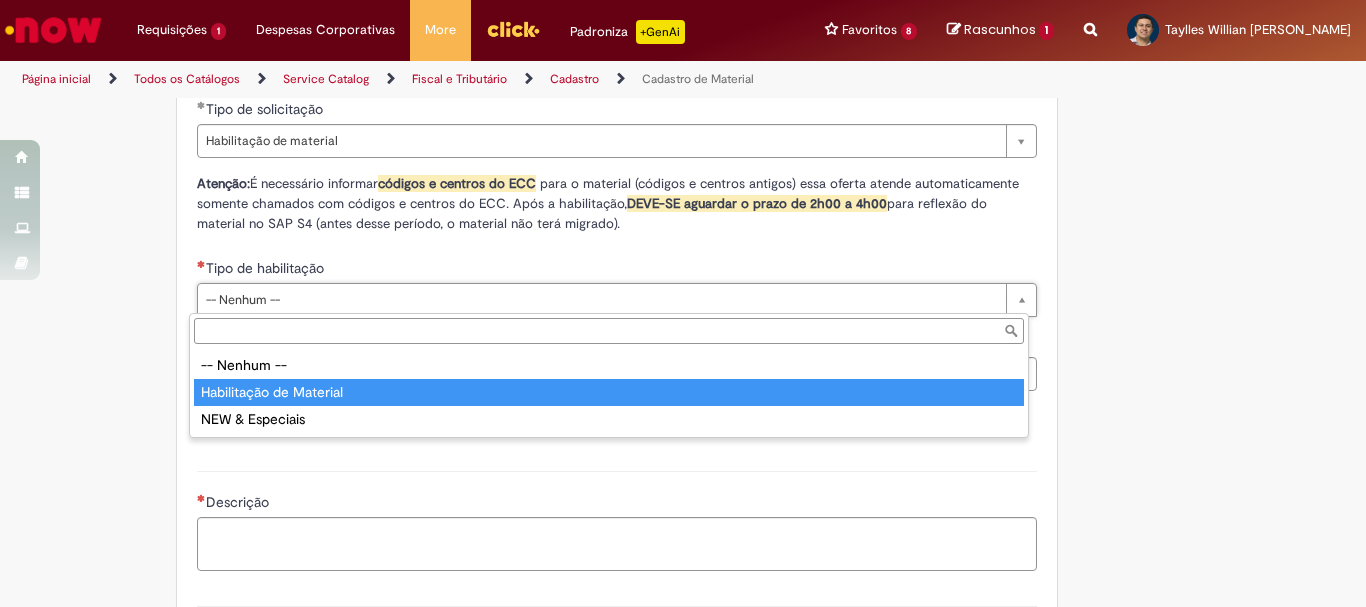 type on "**********" 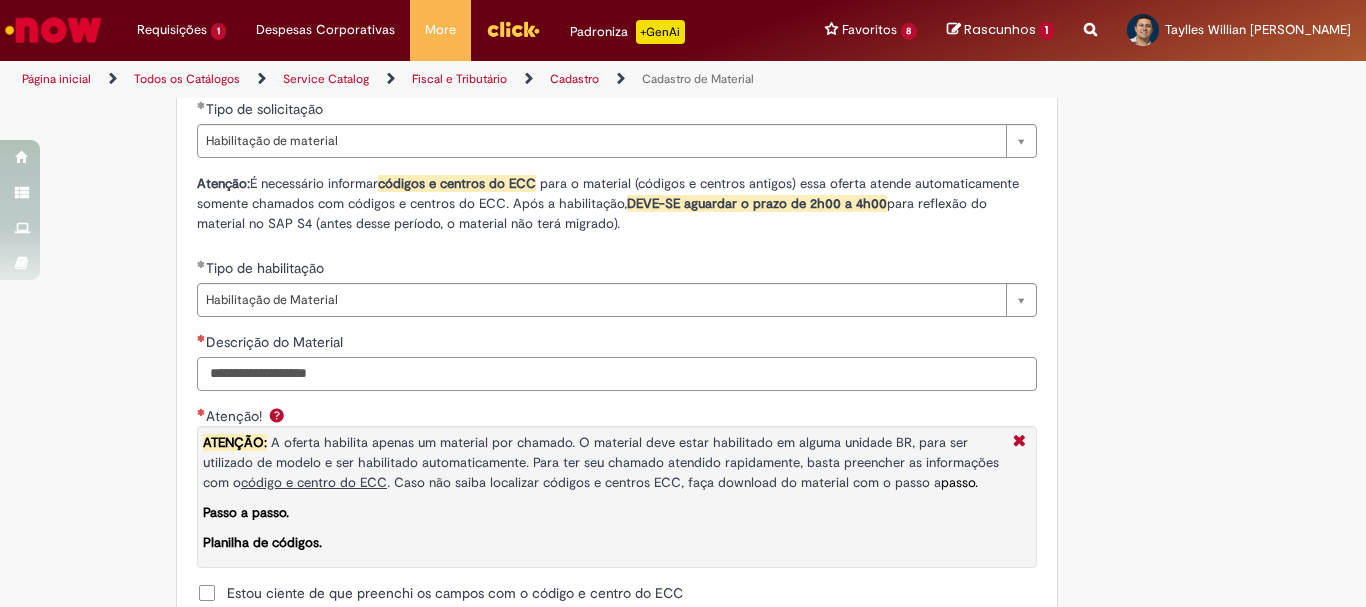 click on "Descrição do Material" at bounding box center (617, 374) 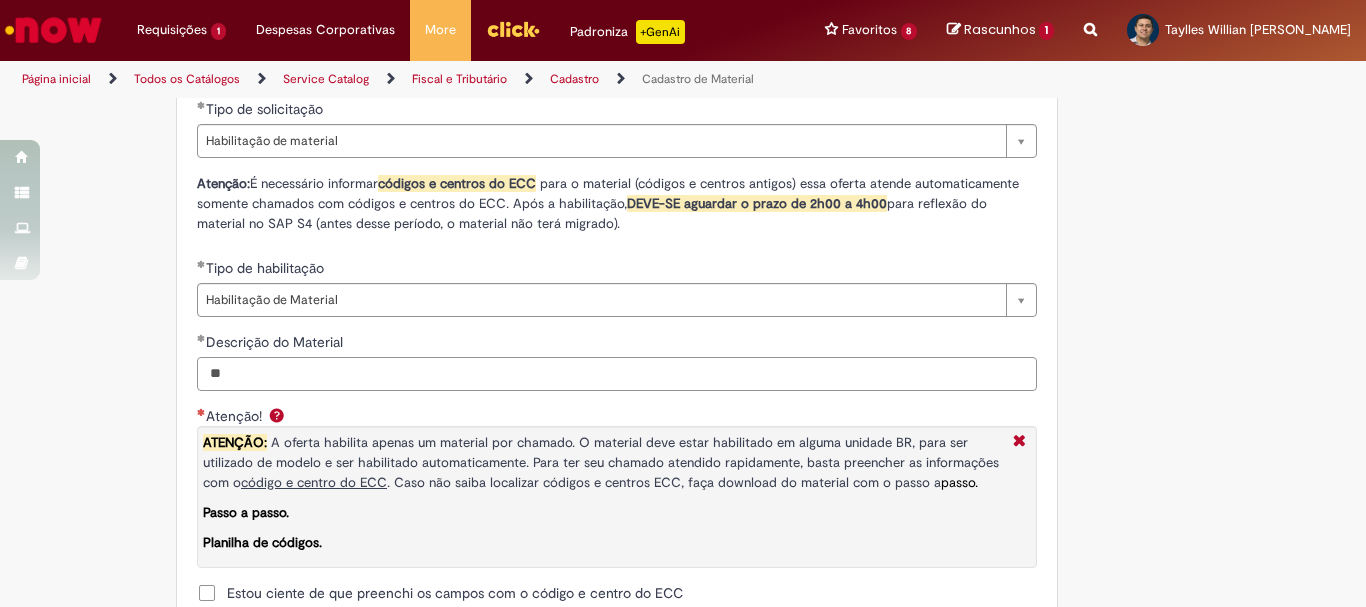 type on "*" 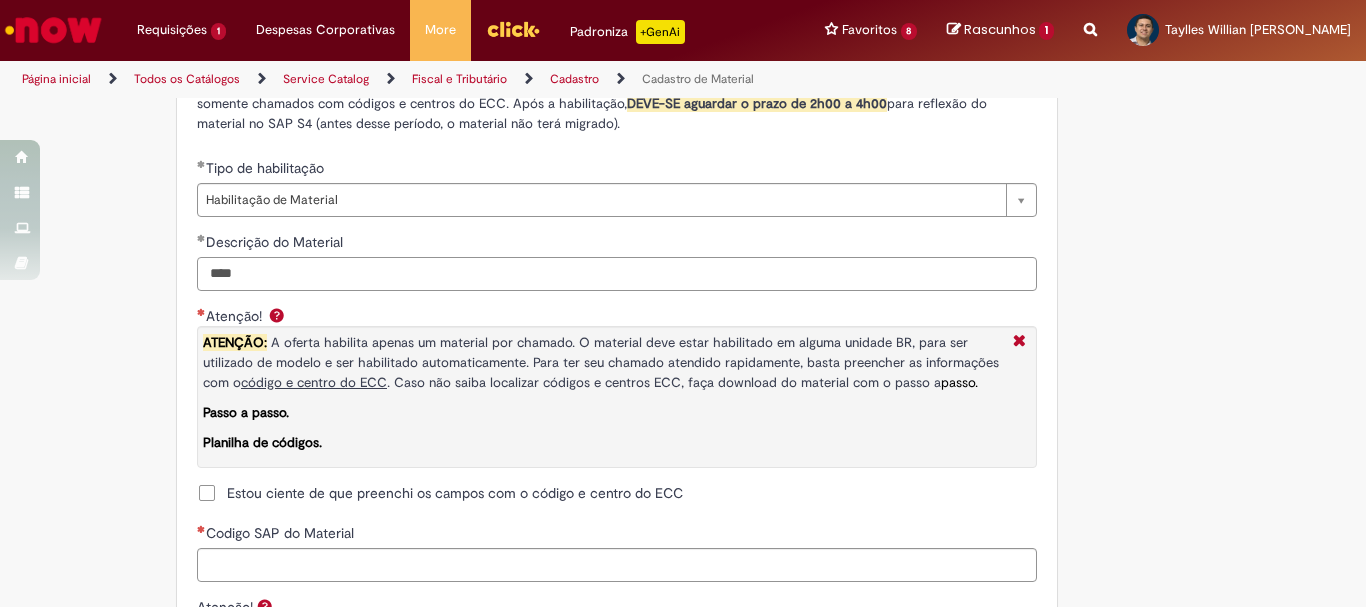 scroll, scrollTop: 1500, scrollLeft: 0, axis: vertical 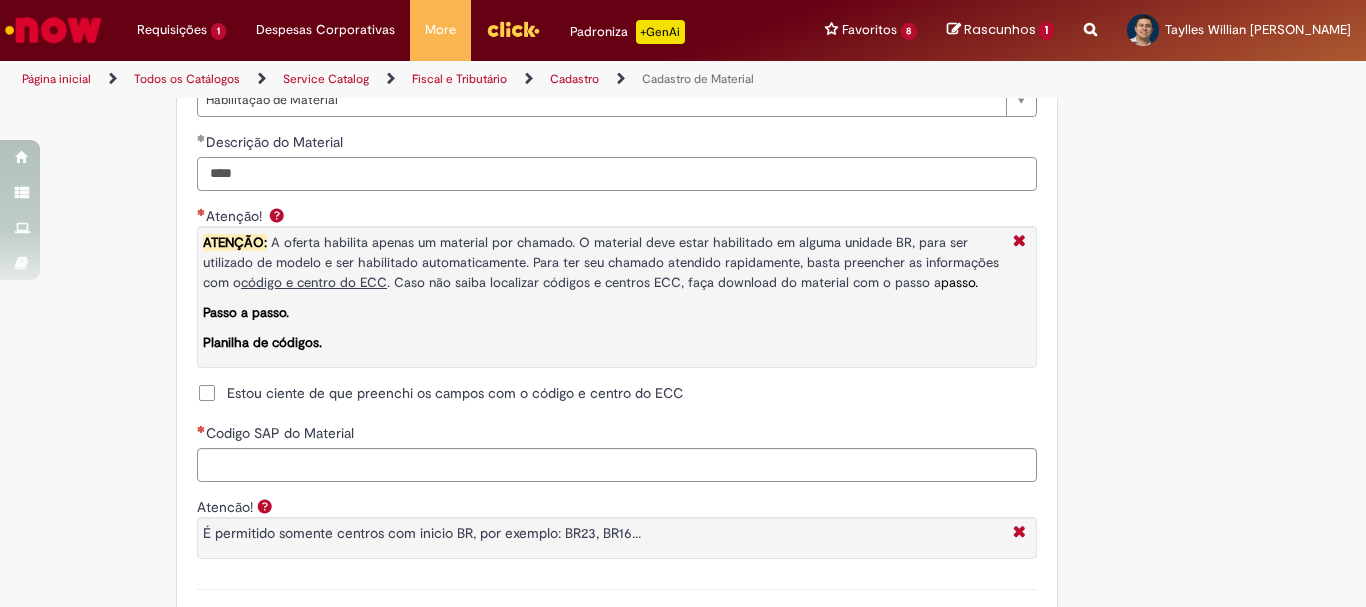type on "****" 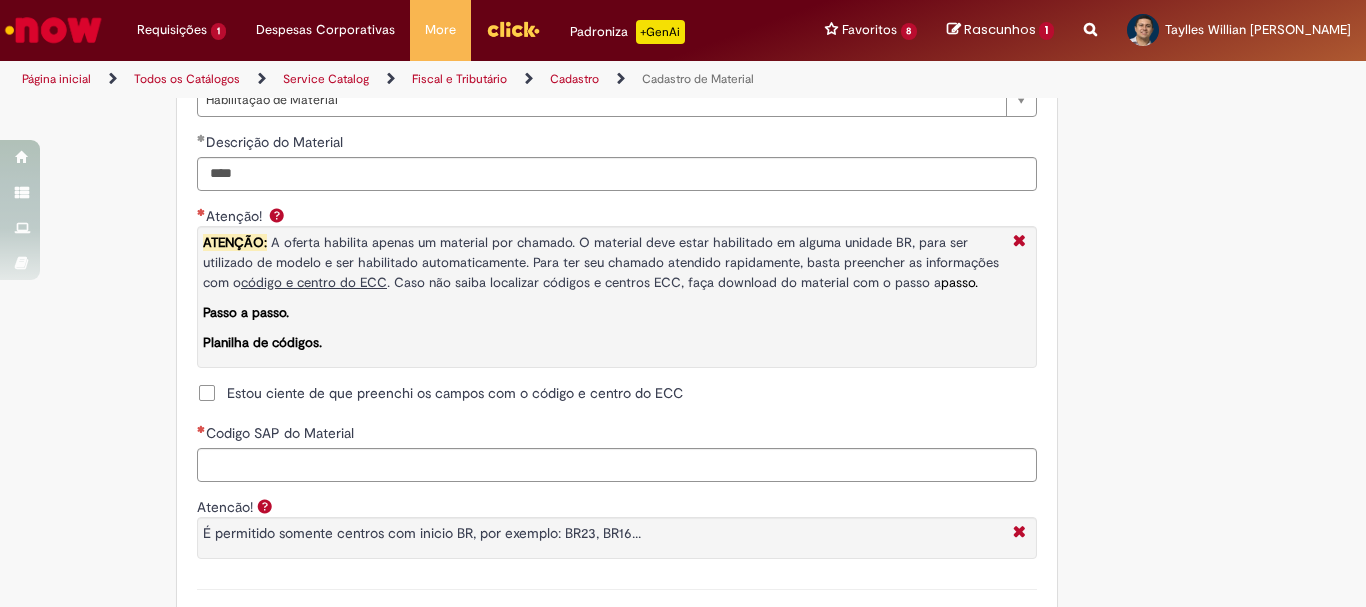 click on "Estou ciente de que preenchi os campos com o código e centro do ECC" at bounding box center (455, 393) 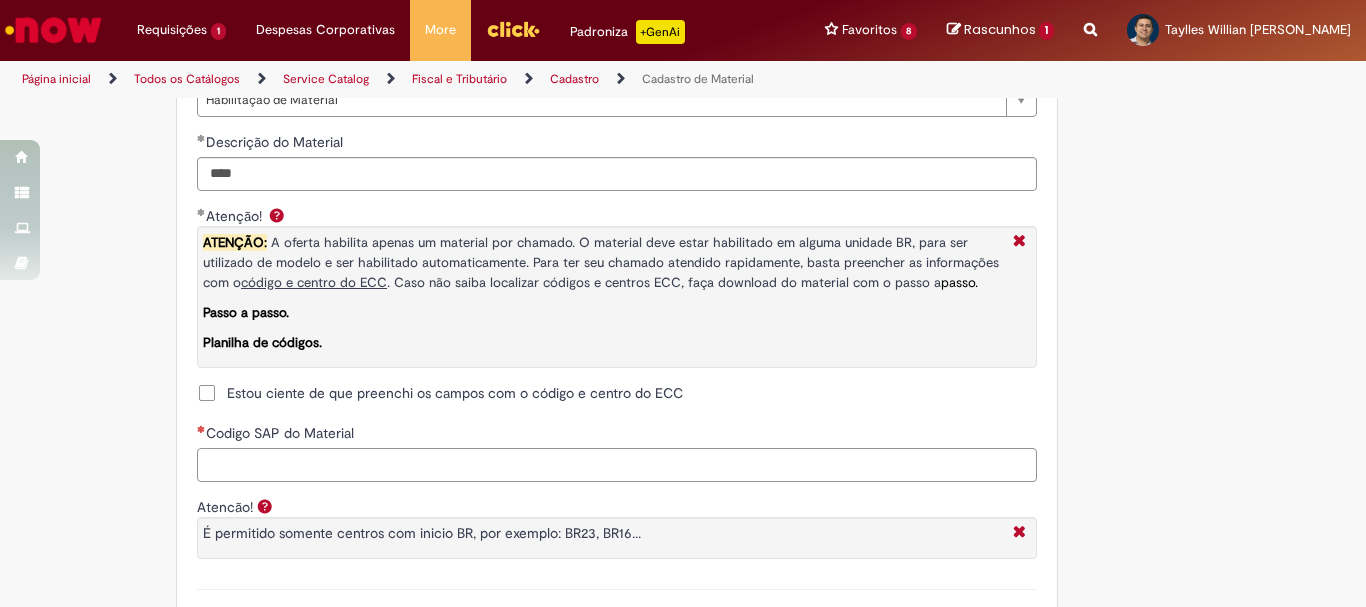 click on "Codigo SAP do Material" at bounding box center [617, 465] 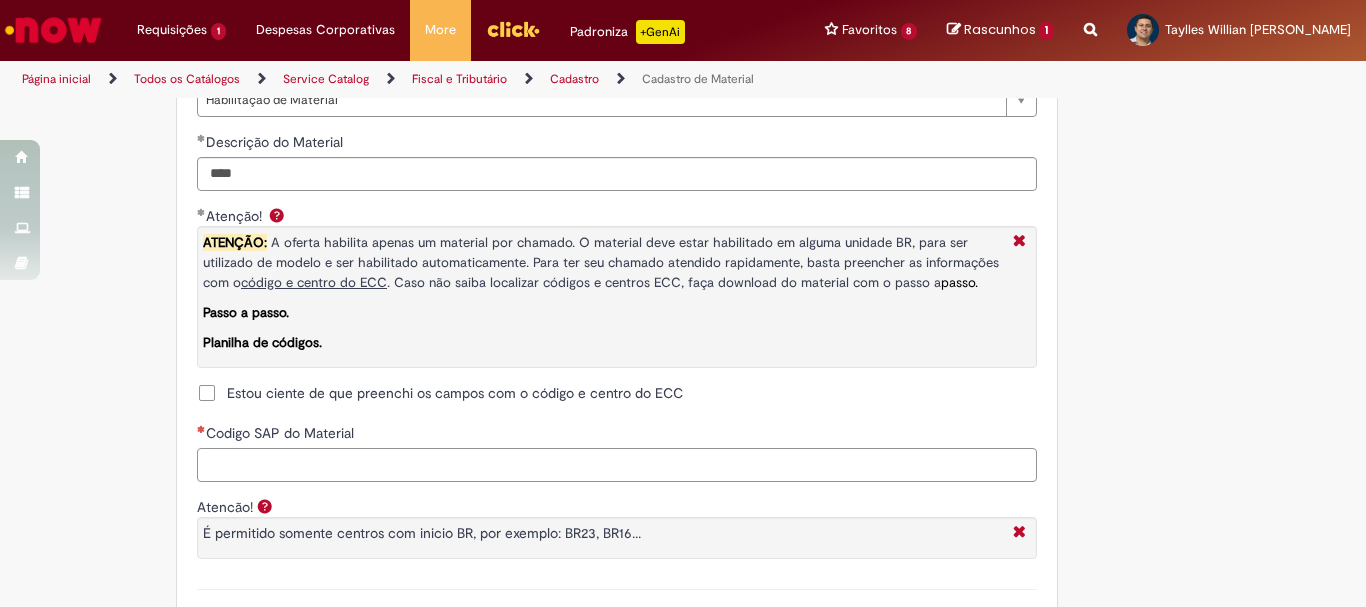 paste on "********" 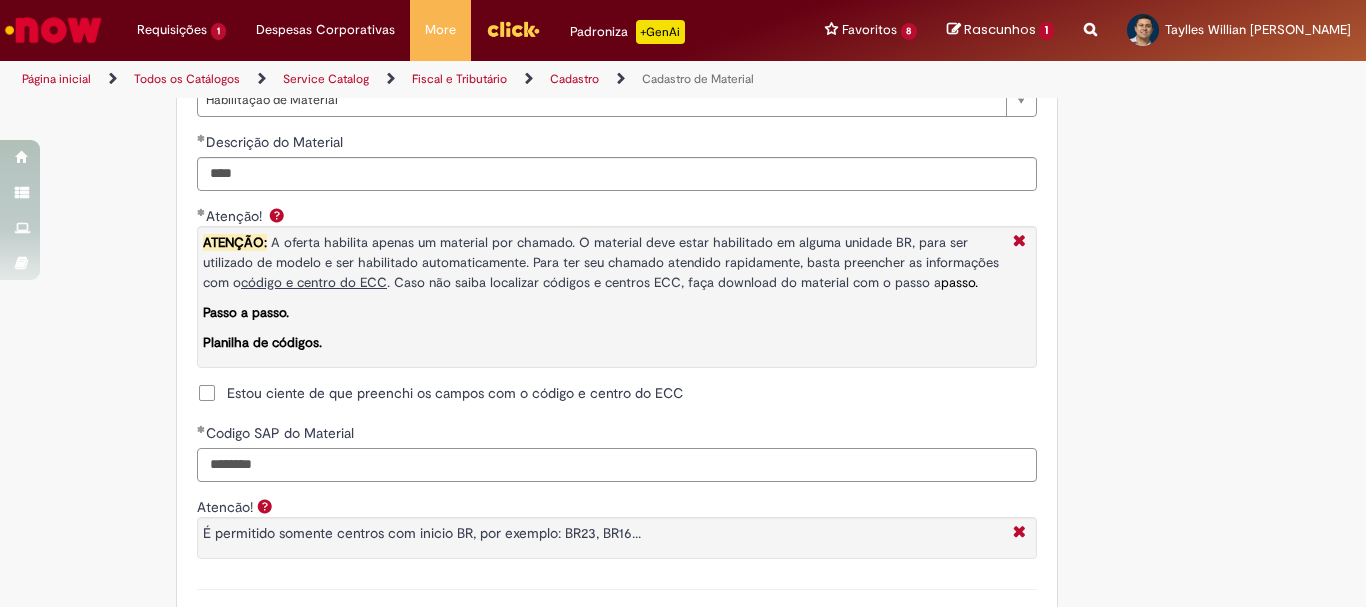 scroll, scrollTop: 1700, scrollLeft: 0, axis: vertical 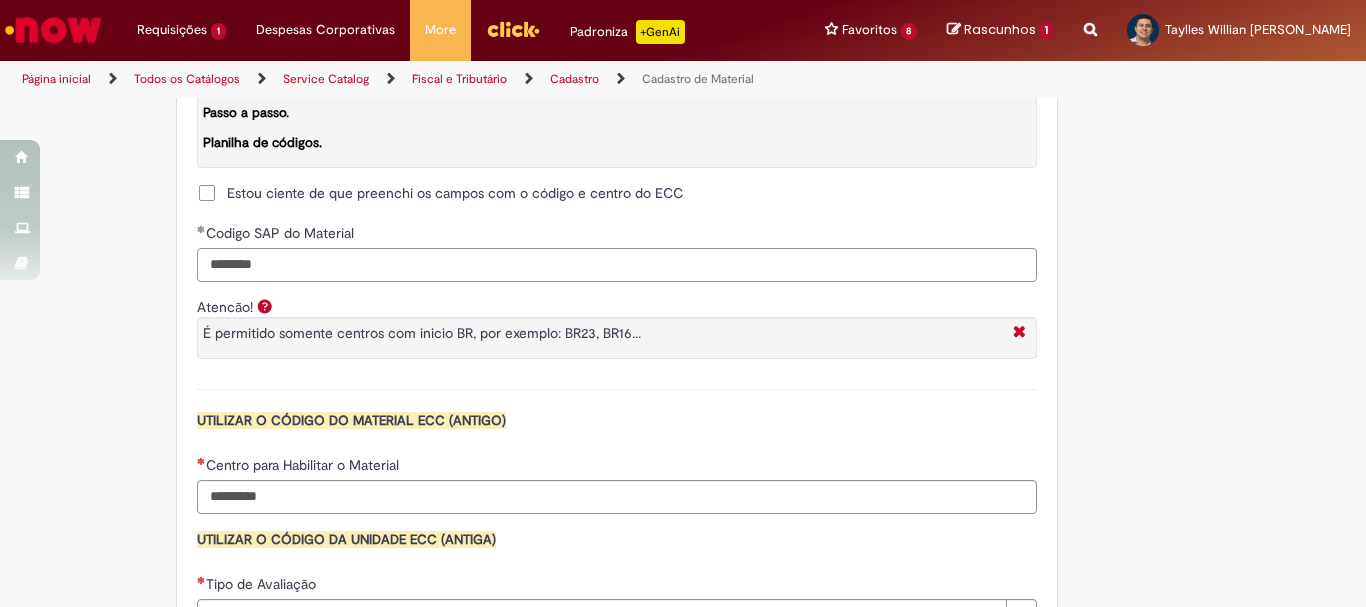 type on "********" 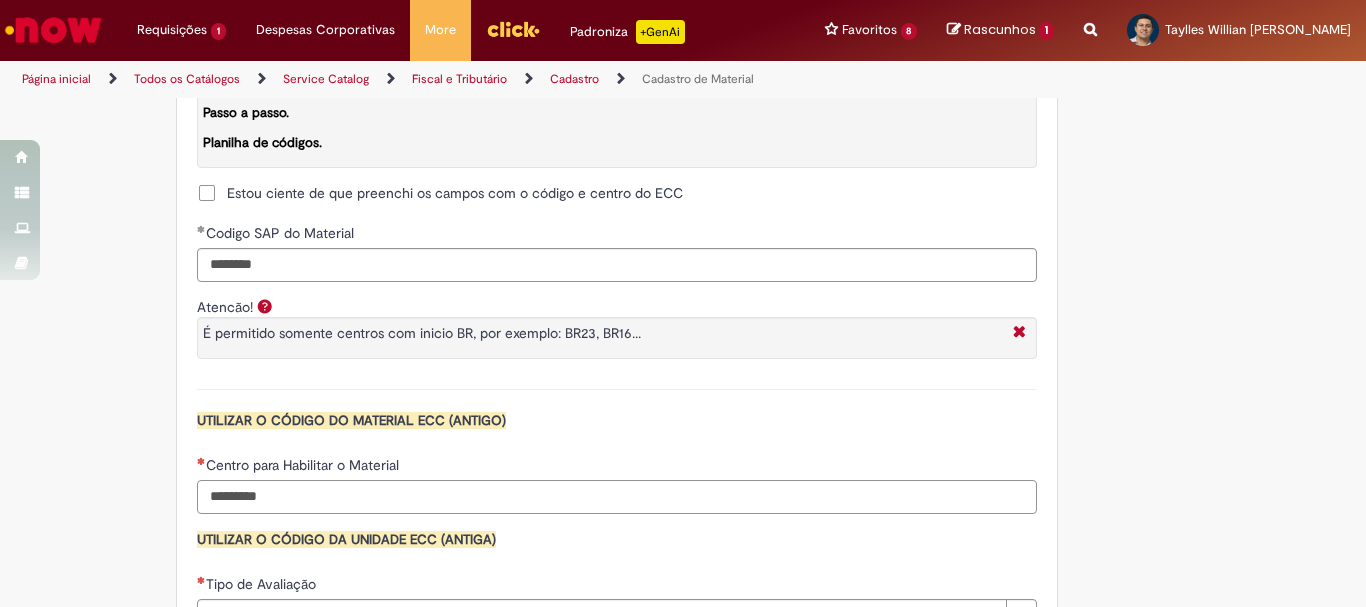 click on "Centro para Habilitar o Material" at bounding box center [617, 497] 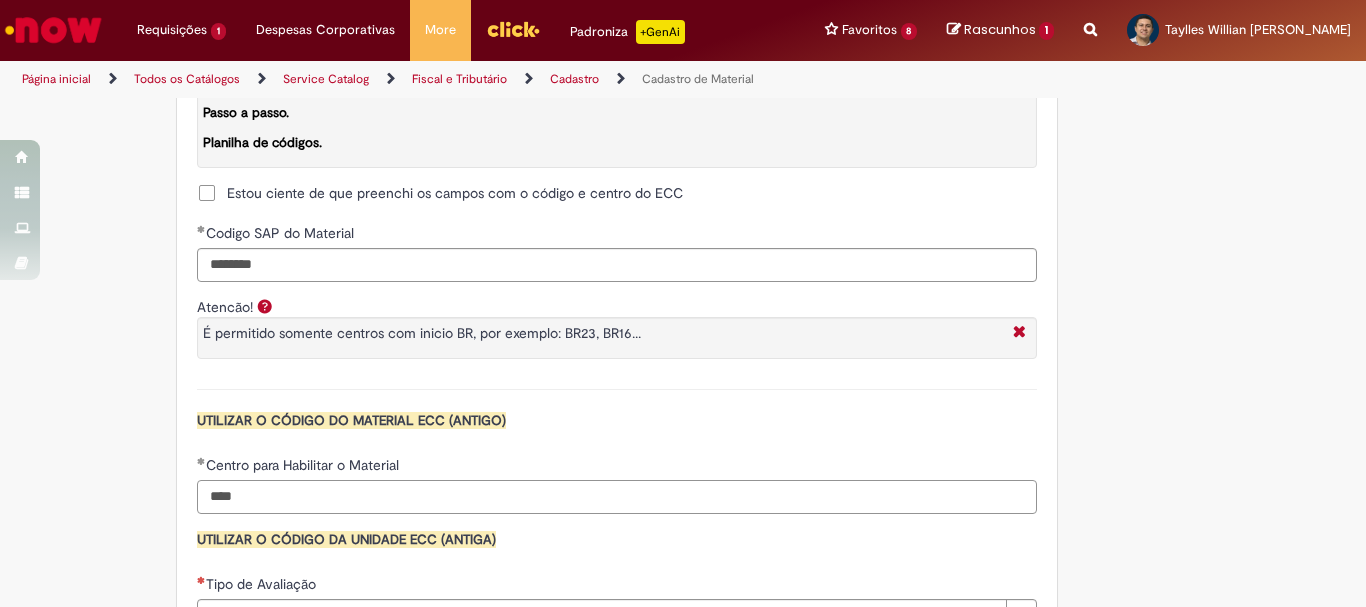 scroll, scrollTop: 2000, scrollLeft: 0, axis: vertical 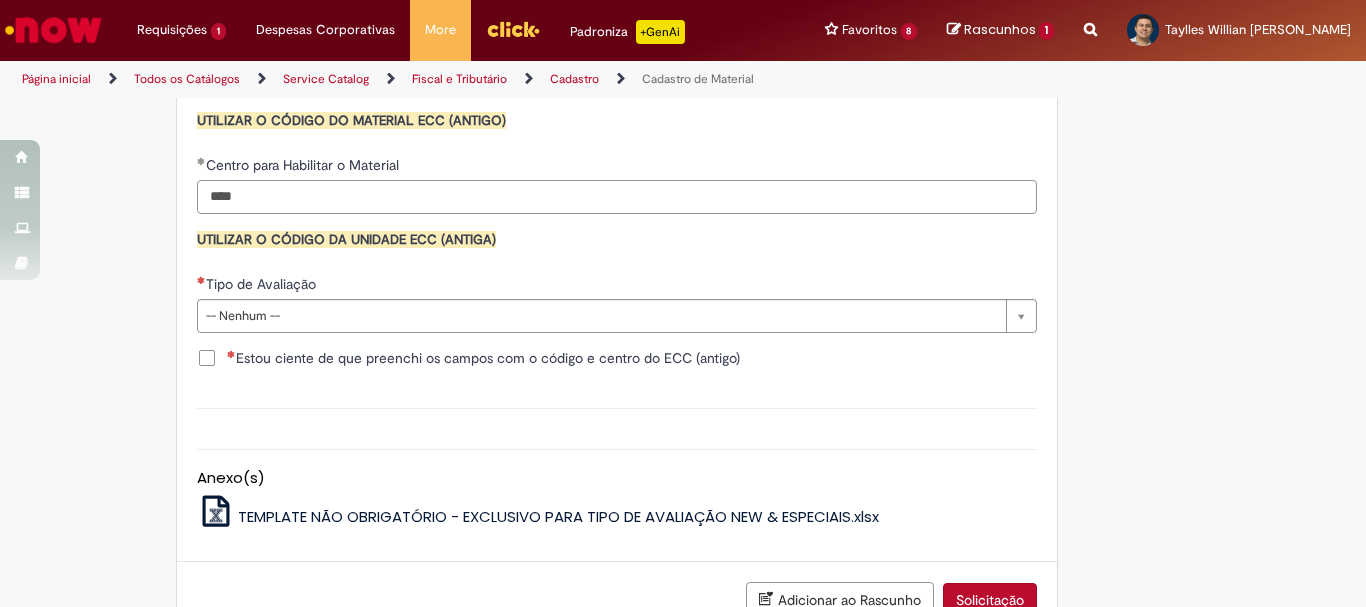 type on "****" 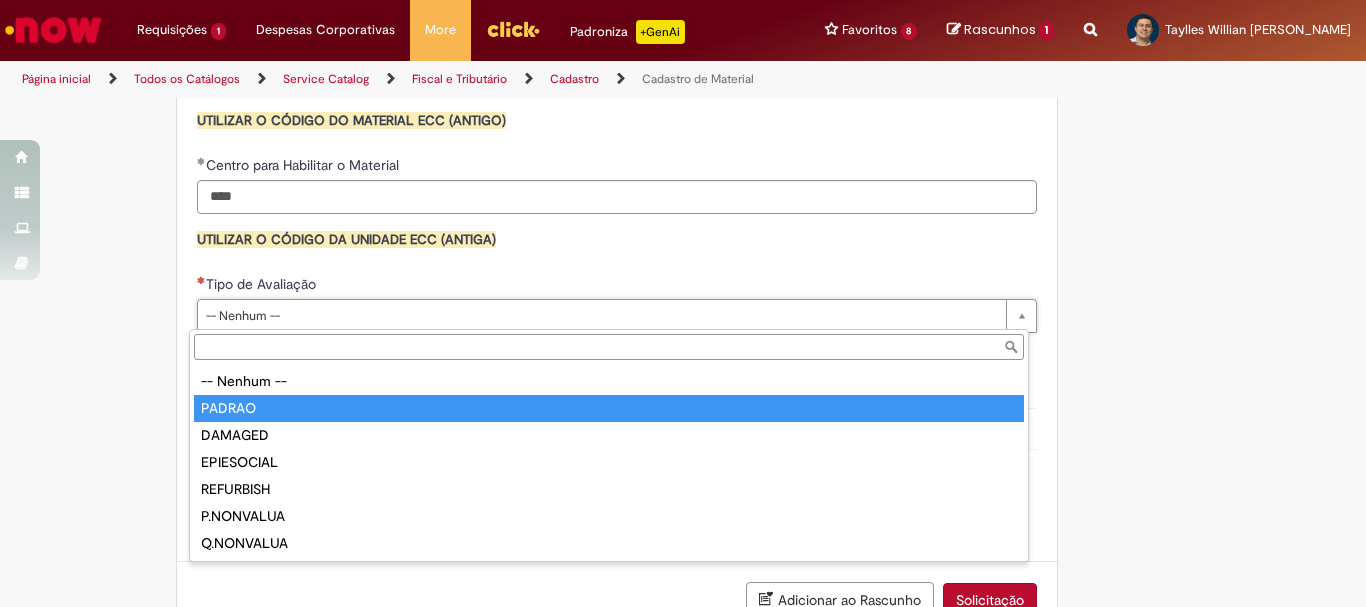 type on "******" 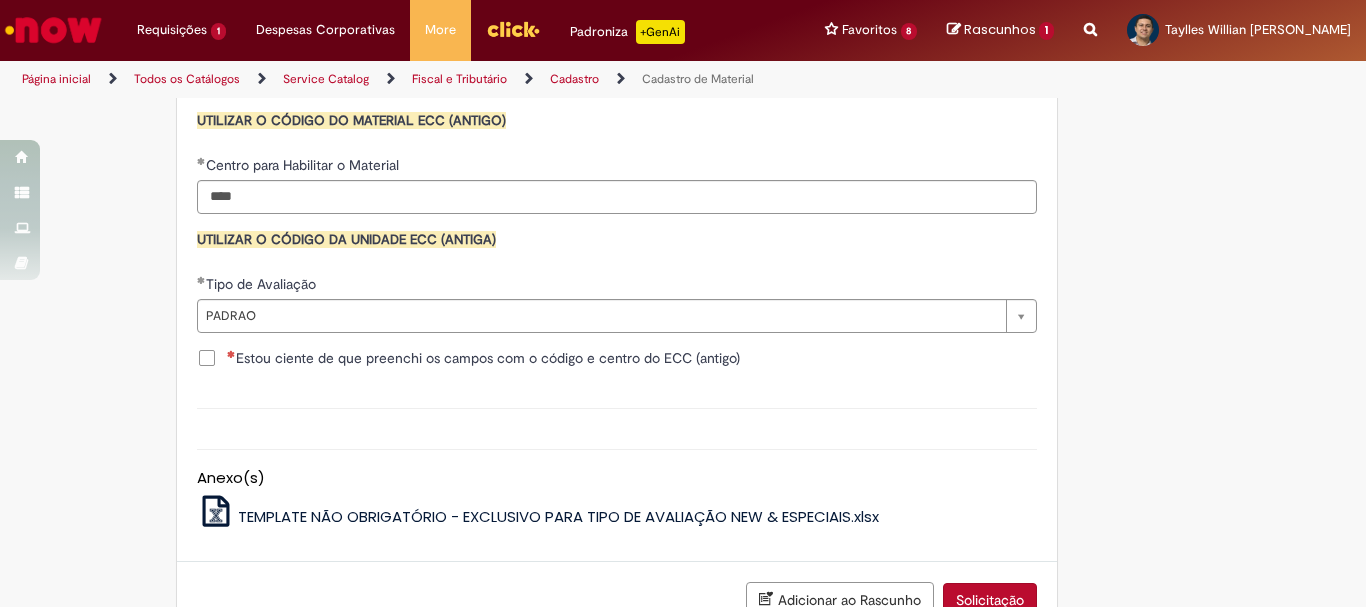 click on "Estou ciente de que preenchi os campos com o código e centro do ECC  (antigo)" at bounding box center (617, 360) 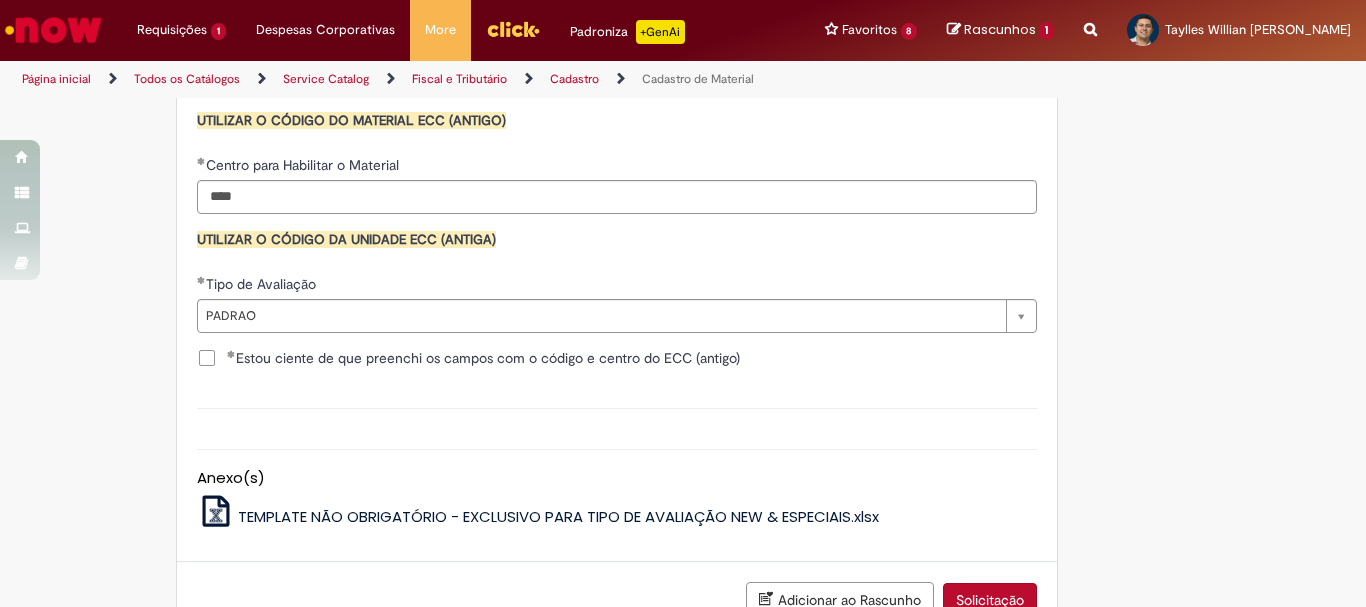 scroll, scrollTop: 2141, scrollLeft: 0, axis: vertical 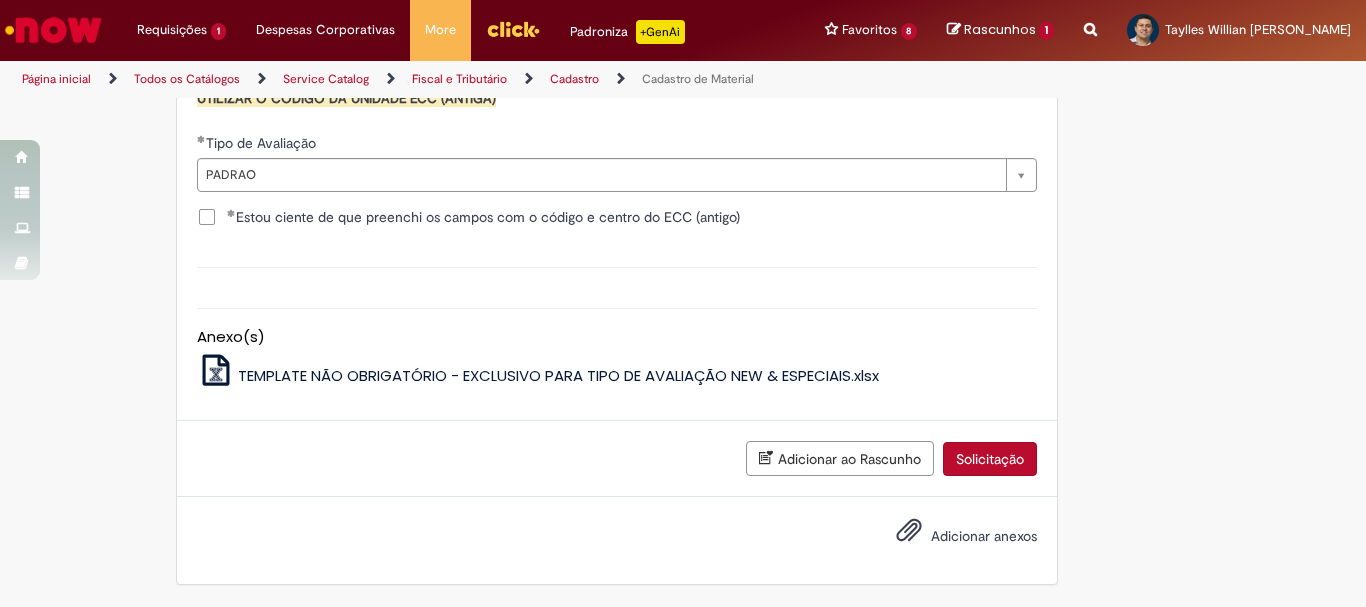 click on "Solicitação" at bounding box center [990, 459] 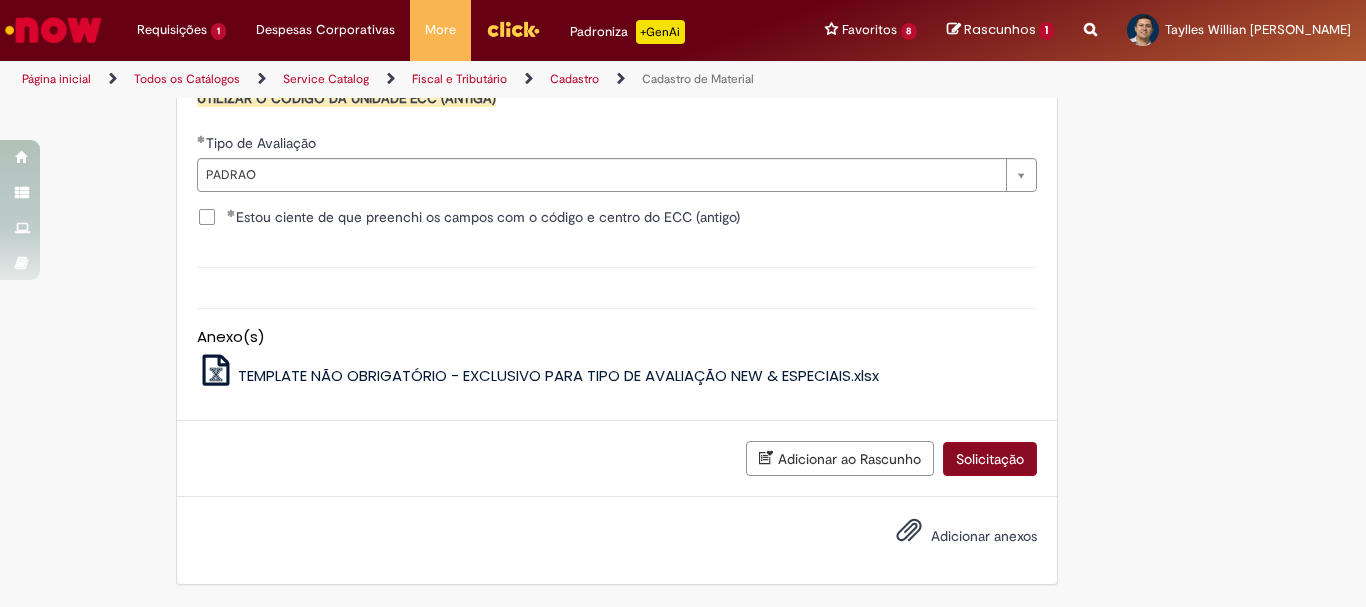 scroll, scrollTop: 2095, scrollLeft: 0, axis: vertical 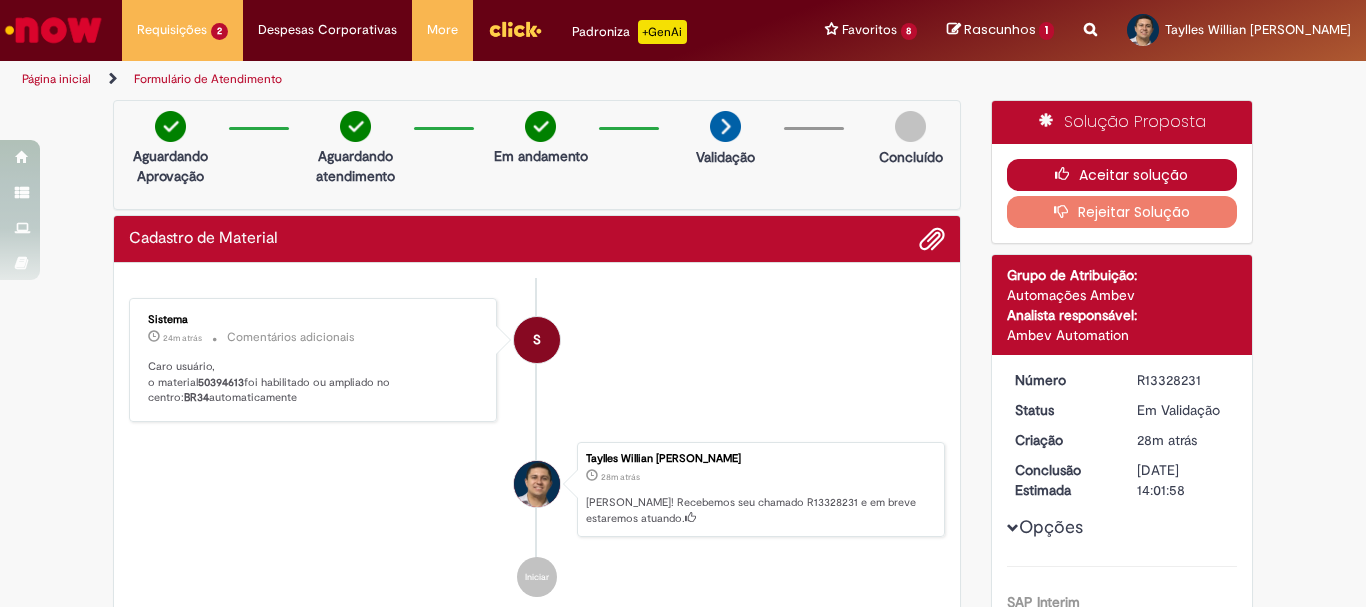 click on "Aceitar solução" at bounding box center [1122, 175] 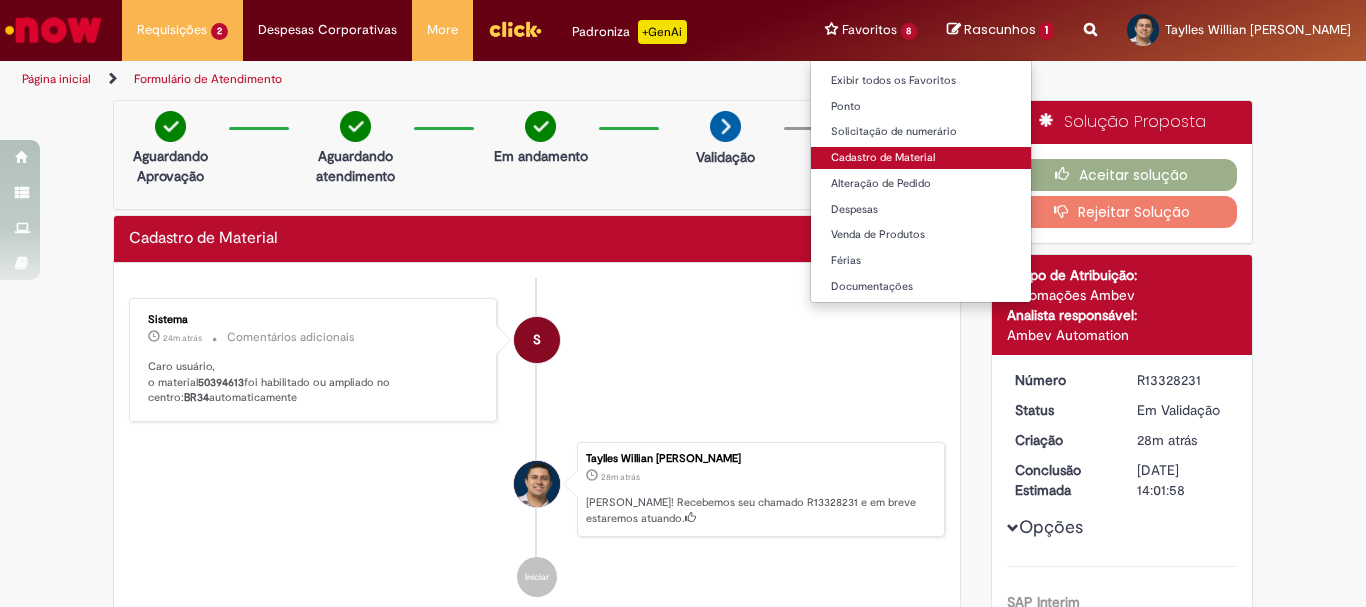 click on "Cadastro de Material" at bounding box center (921, 158) 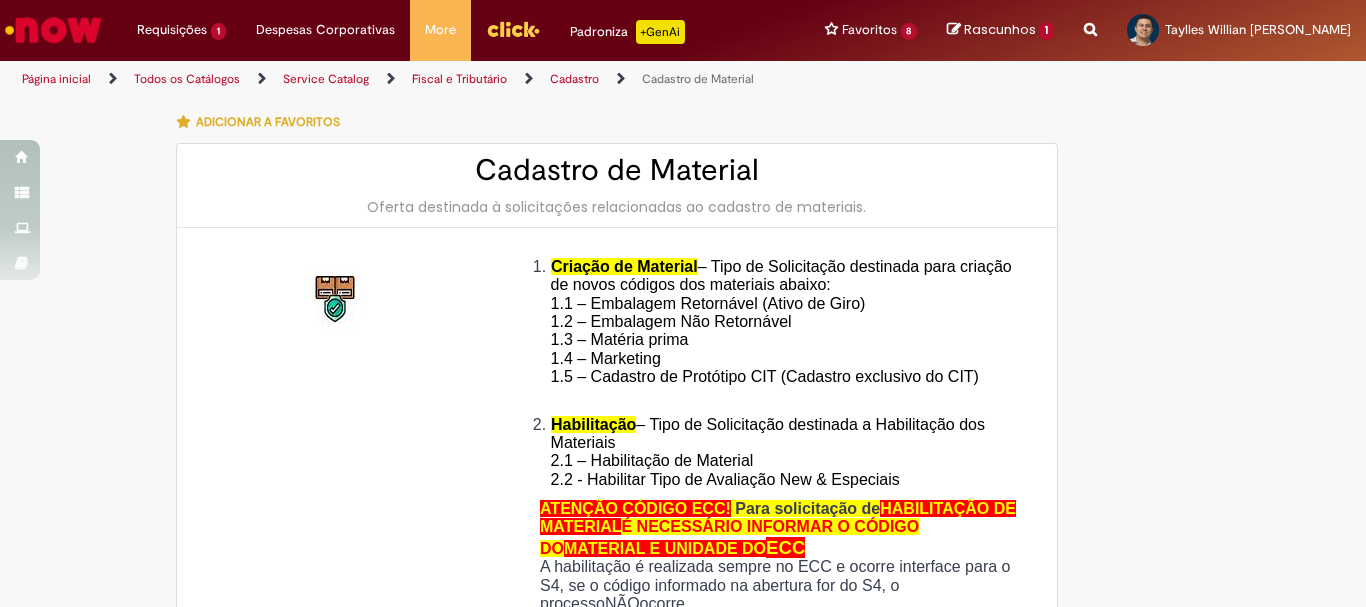 type on "********" 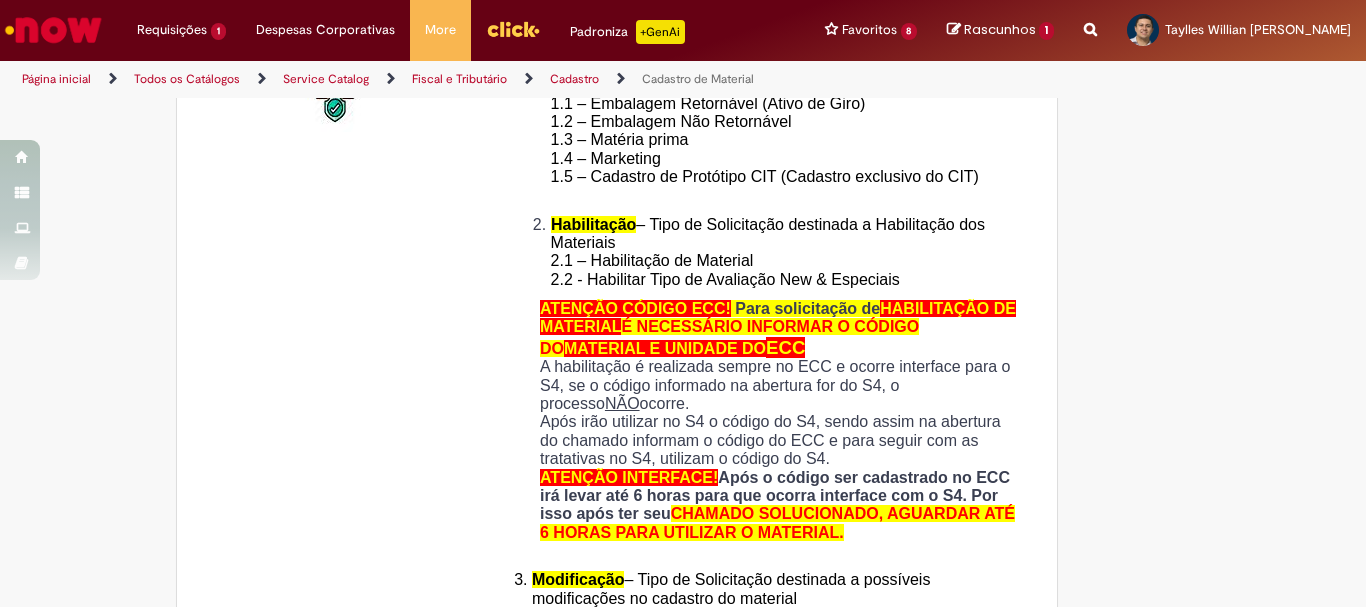 scroll, scrollTop: 500, scrollLeft: 0, axis: vertical 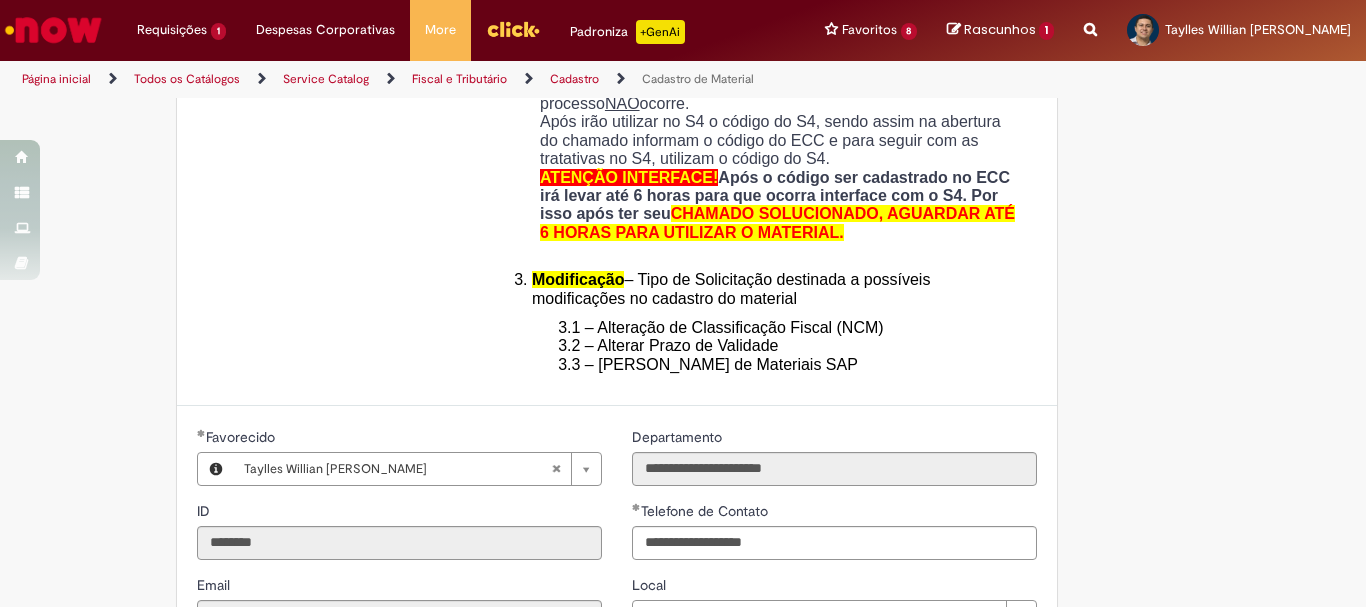click on "Criação de Material  – Tipo de Solicitação destinada para criação de novos códigos dos materiais abaixo:       1.1 – Embalagem Retornável (Ativo de Giro)       1.2 – Embalagem Não Retornável        1.3 – Matéria prima       1.4 – Marketing       1.5 – Cadastro de Protótipo CIT (Cadastro exclusivo do CIT)
Habilitação  – Tipo de Solicitação destinada a Habilitação dos Materiais       2.1 – Habilitação de Material       2.2 - Habilitar Tipo de Avaliação New & Especiais
ATENÇÃO CÓDIGO ECC!   Para solicitação de  HABILITAÇÃO DE MATERIAL  É NECESSÁRIO INFORMAR O CÓDIGO DO  MATERIAL E UNIDADE DO  ECC
A habilitação é realizada sempre no ECC e ocorre interface para o S4, se o código informado na abertura for do S4, o processo  NÃO  ocorre.
ATENÇÃO INTERFACE!  CHAMADO SOLUCIONADO, AGUARDAR ATÉ 6 HORAS PARA UTILIZAR O MATERIAL.
Modificação" at bounding box center [617, 67] 